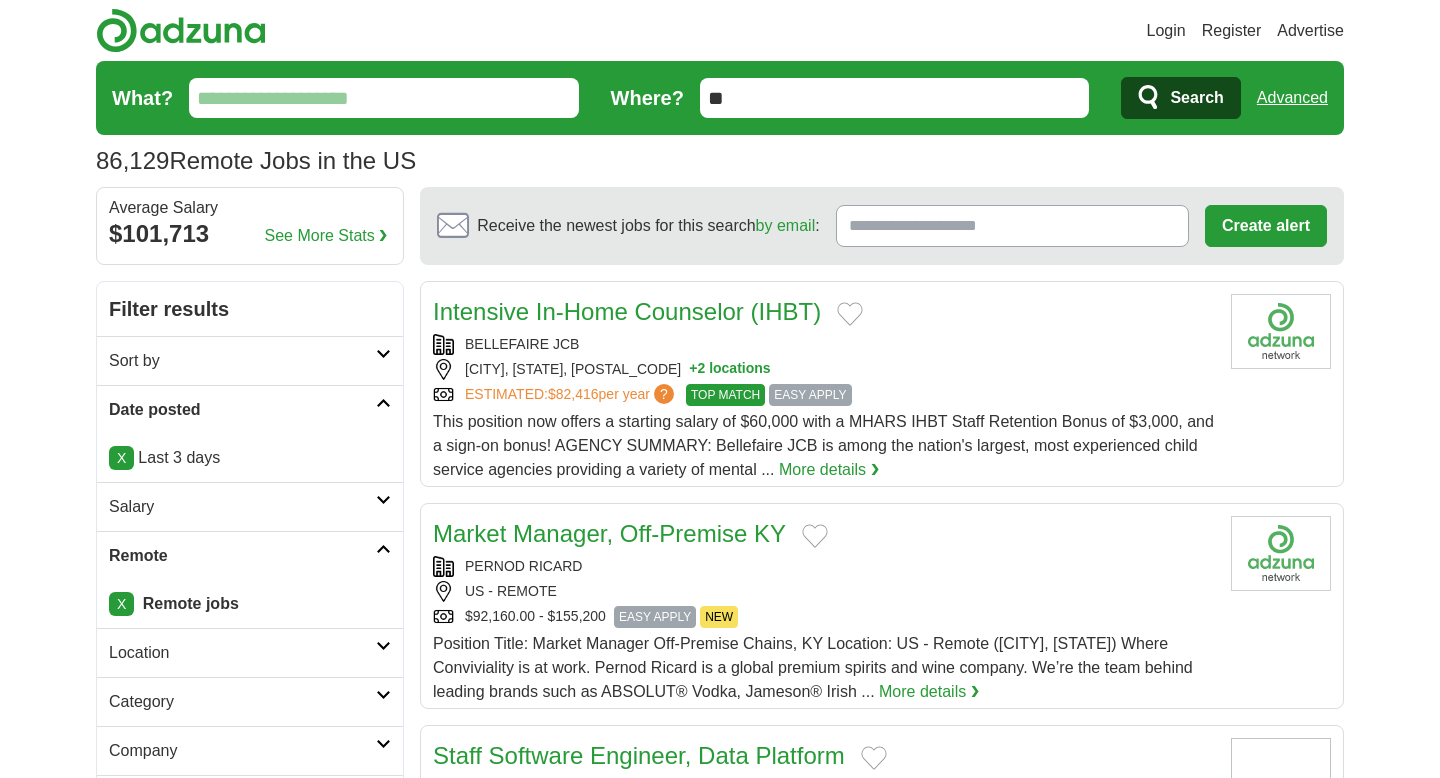 scroll, scrollTop: 0, scrollLeft: 0, axis: both 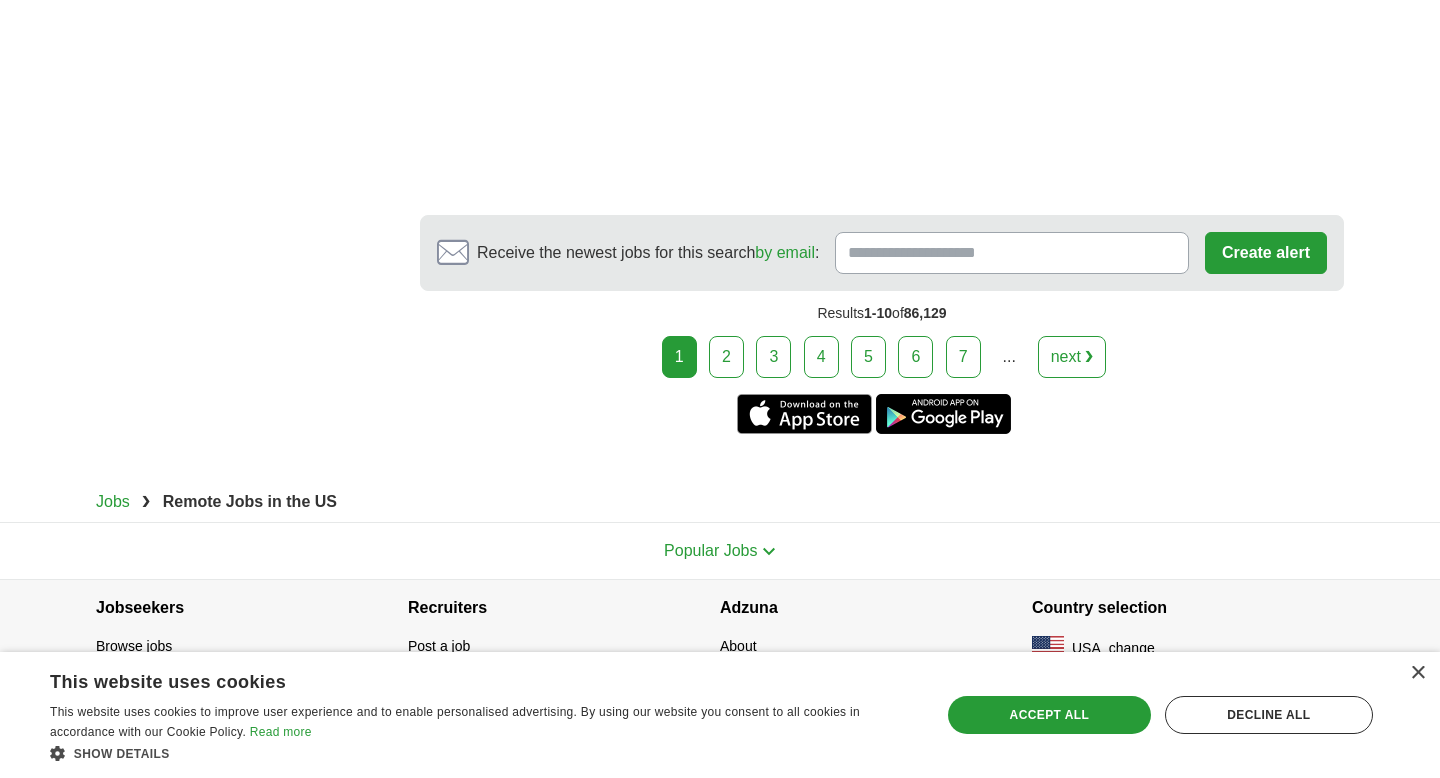 click on "2" at bounding box center [726, 357] 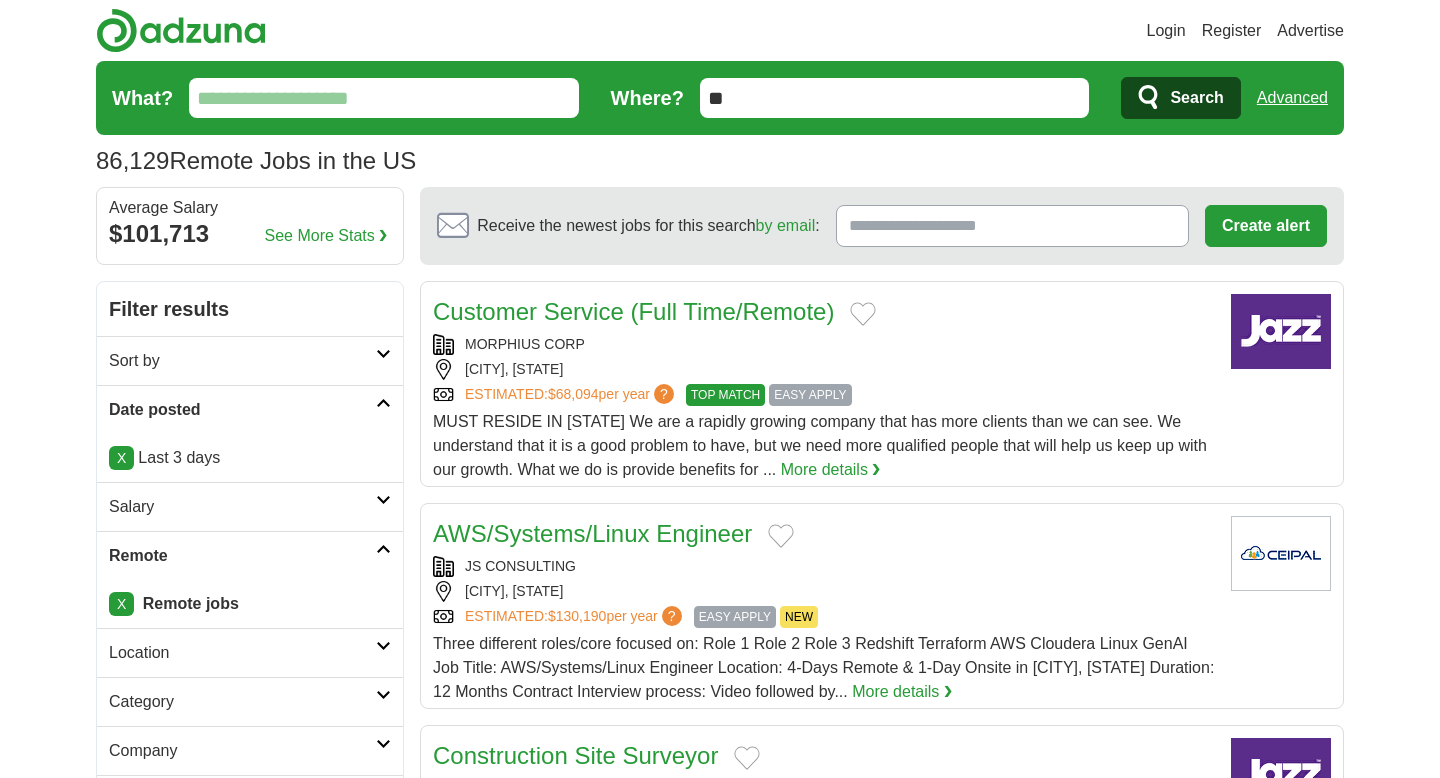 scroll, scrollTop: 0, scrollLeft: 0, axis: both 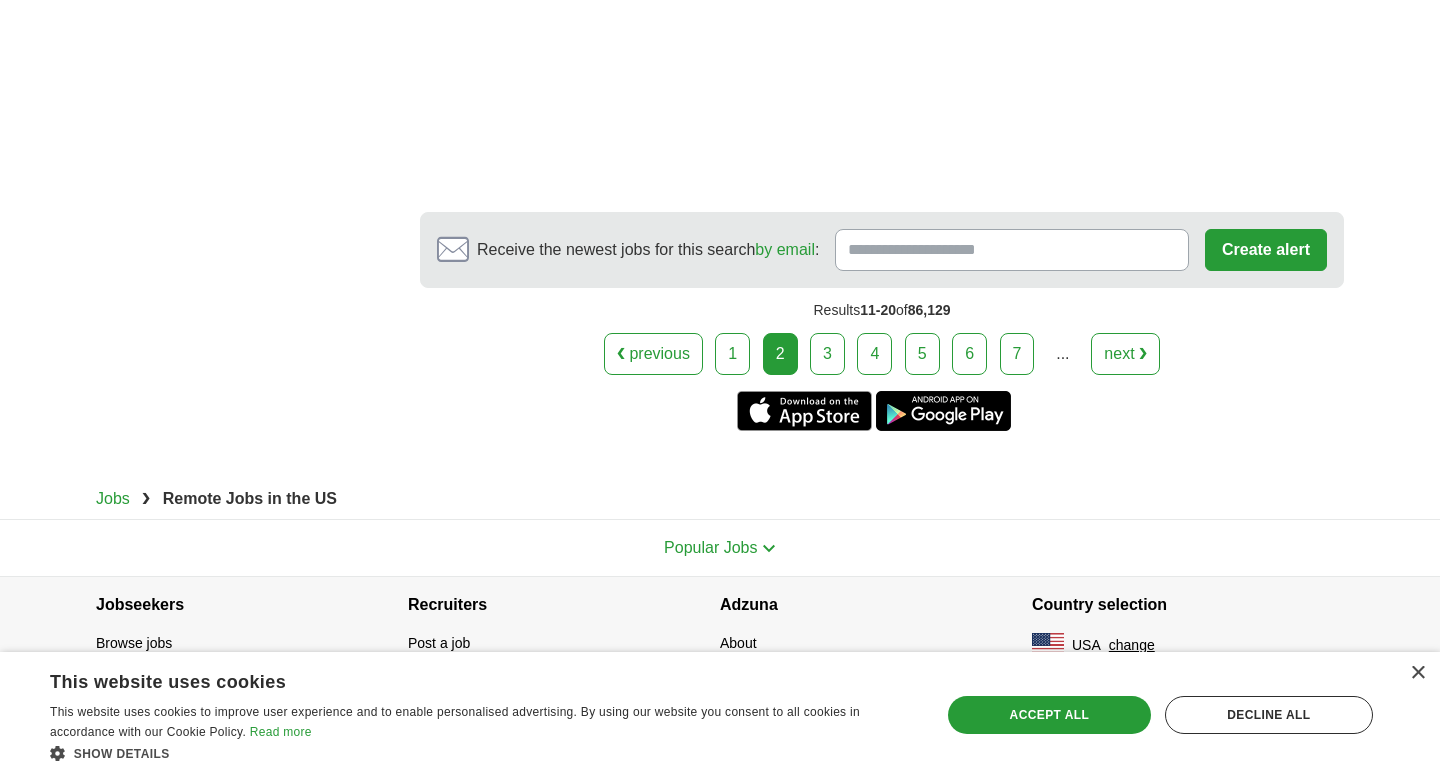 click on "3" at bounding box center (827, 354) 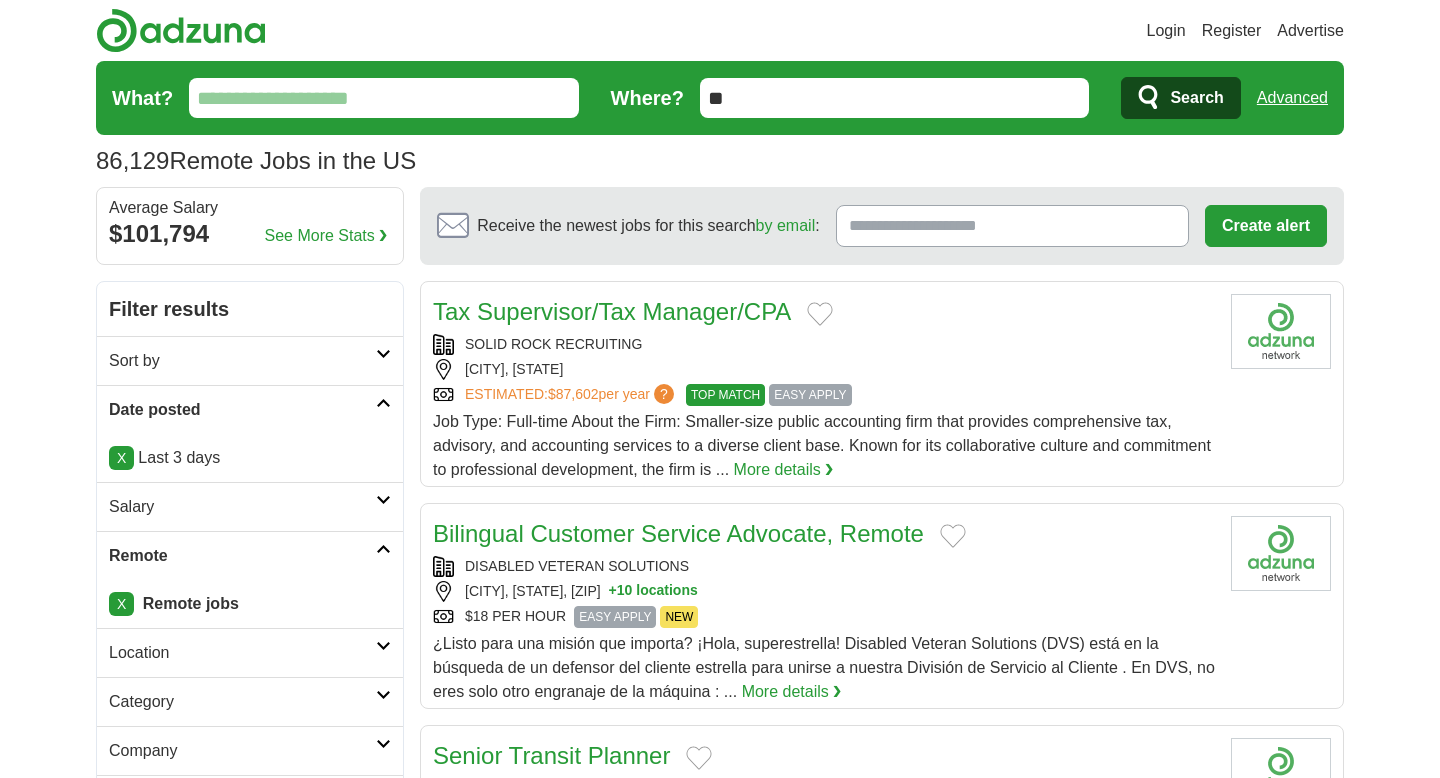 scroll, scrollTop: 0, scrollLeft: 0, axis: both 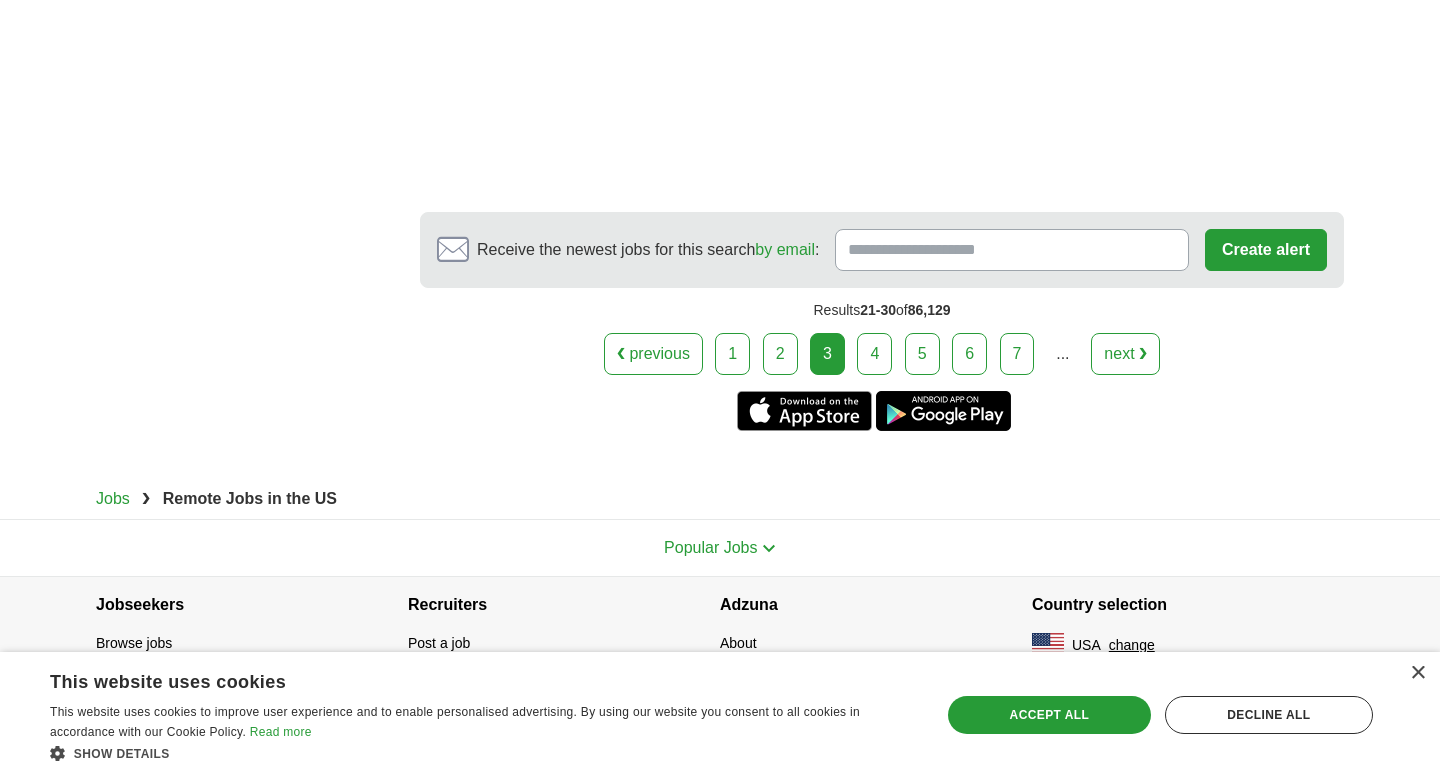 click on "4" at bounding box center (874, 354) 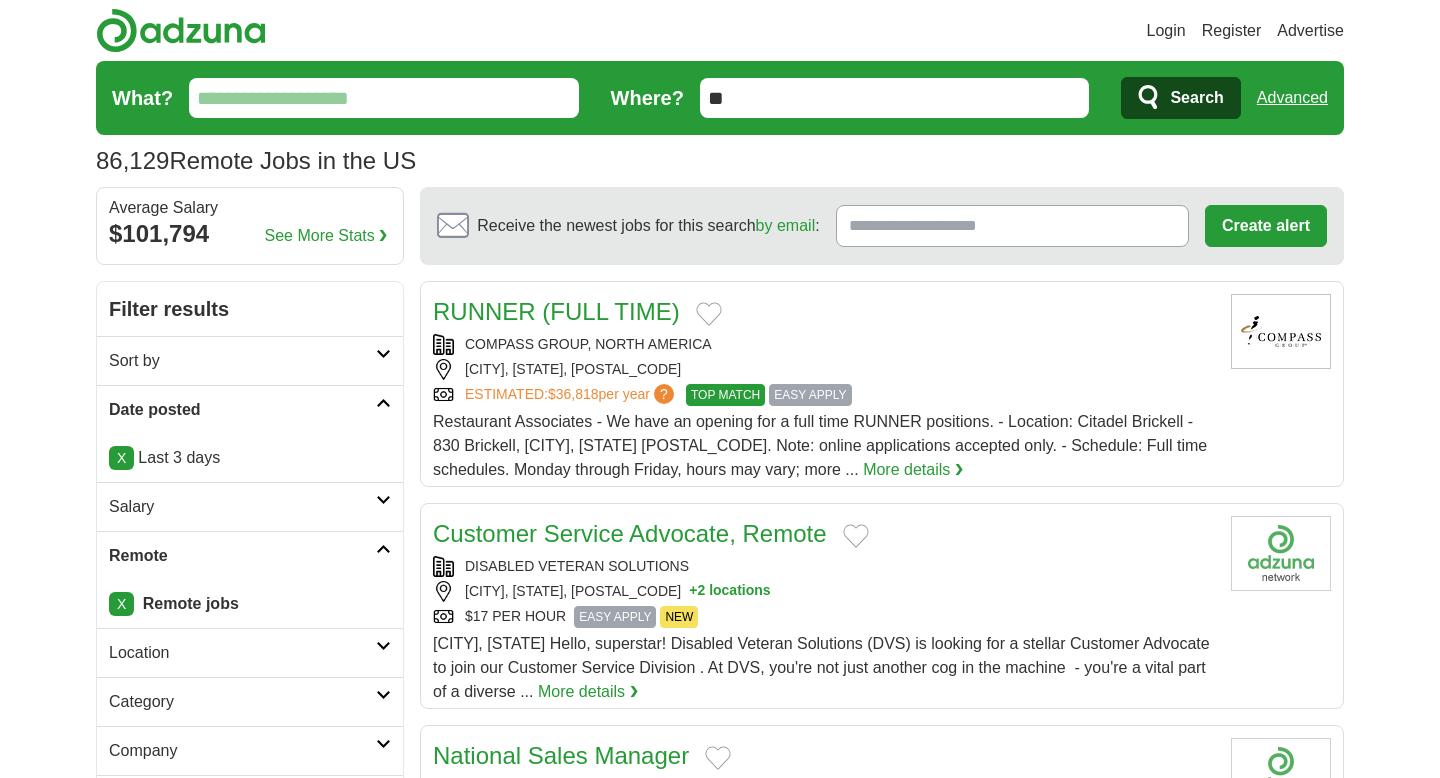 scroll, scrollTop: 0, scrollLeft: 0, axis: both 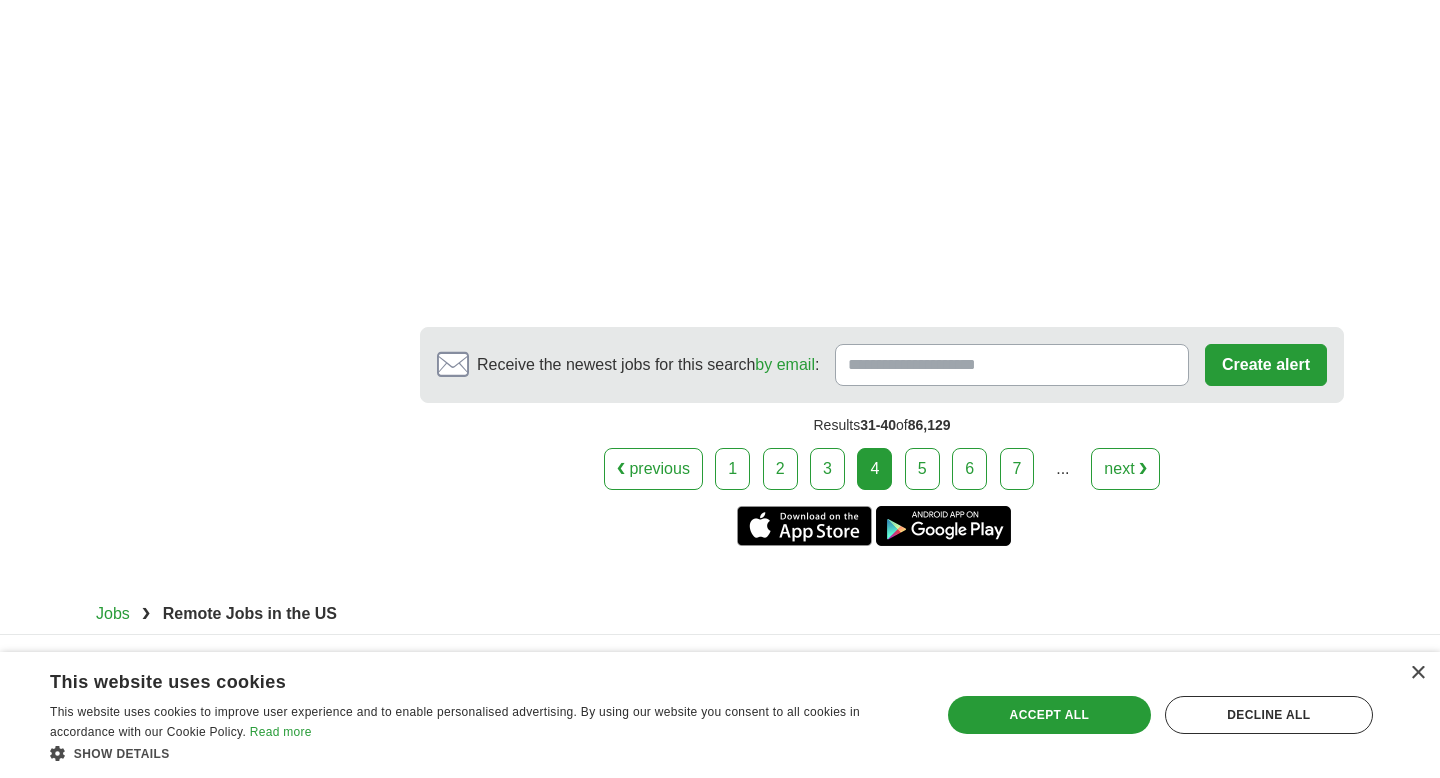click on "5" at bounding box center (922, 469) 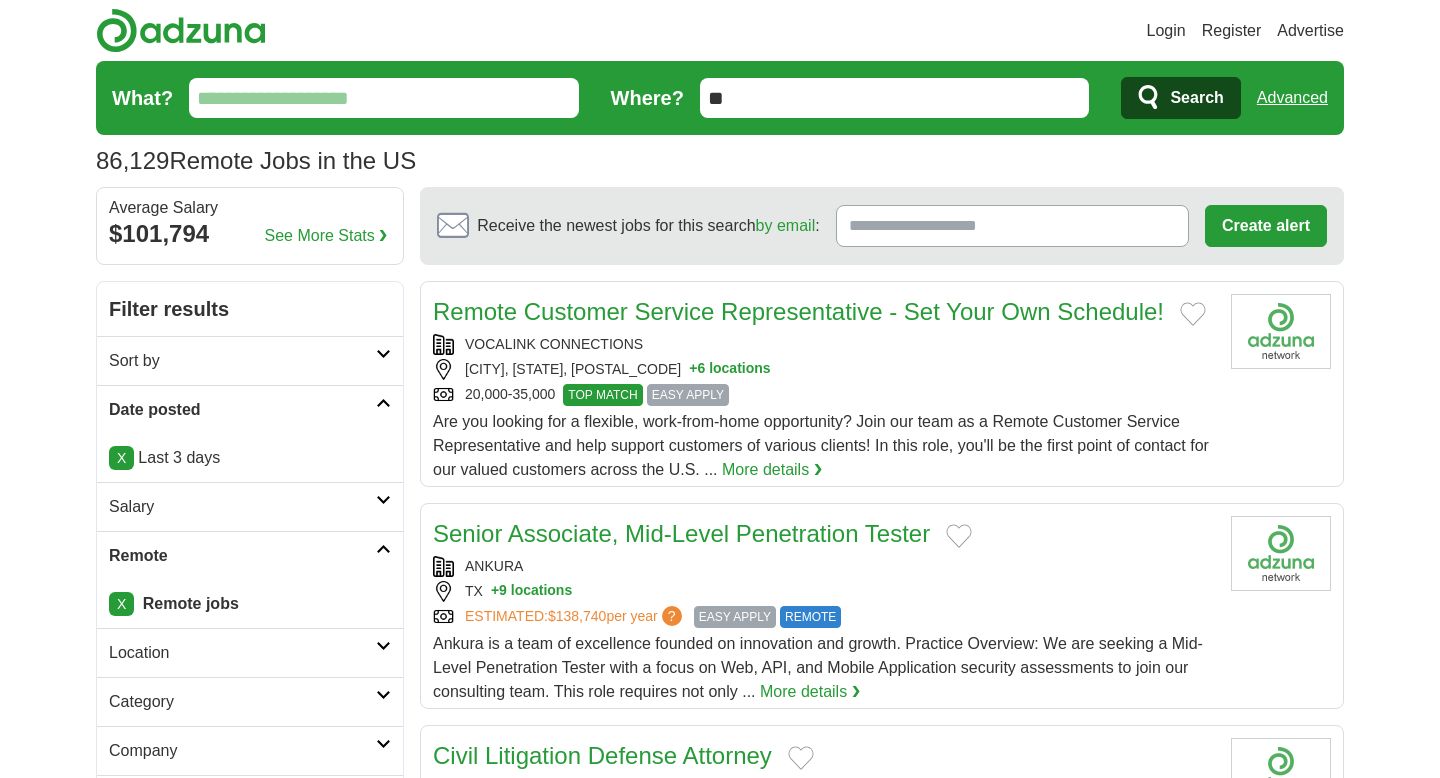 scroll, scrollTop: 0, scrollLeft: 0, axis: both 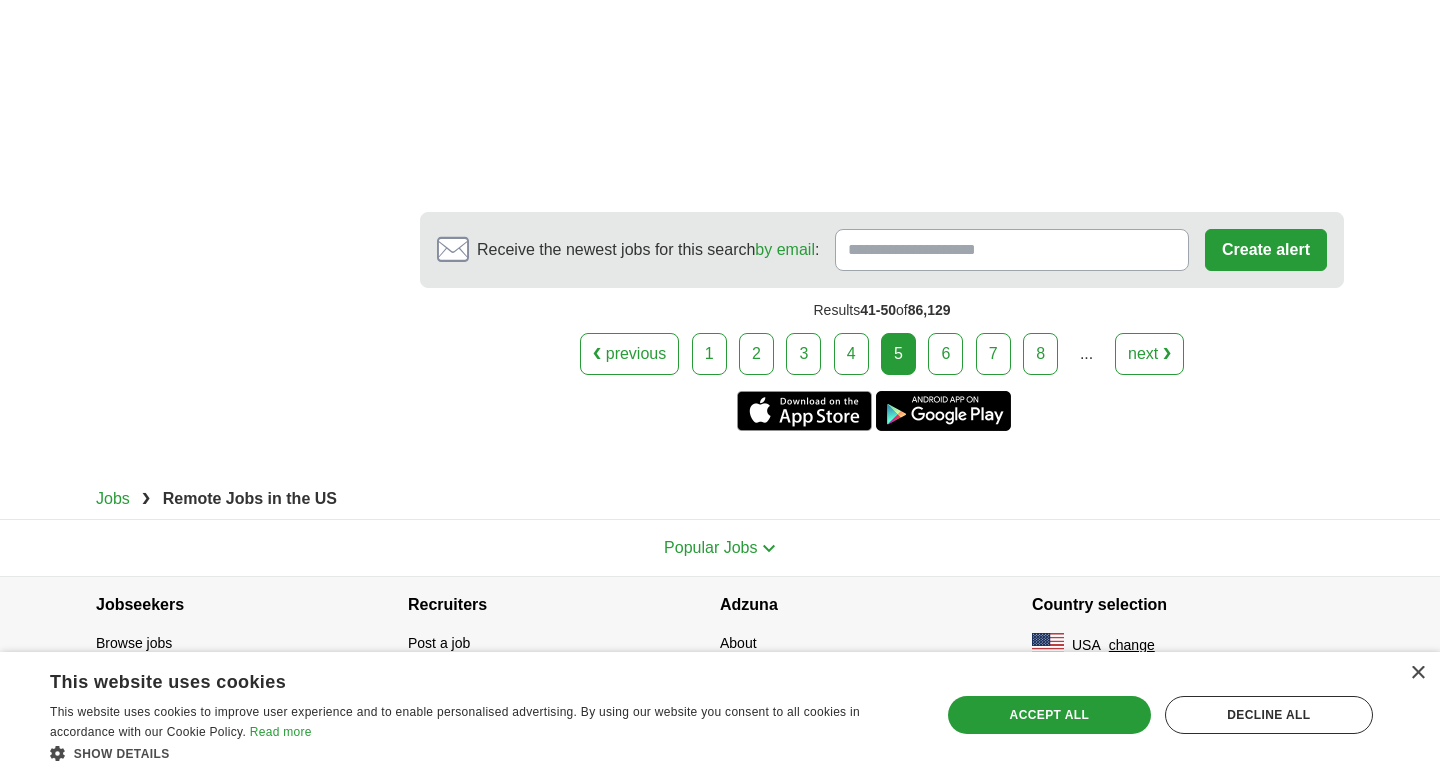 click on "6" at bounding box center [945, 354] 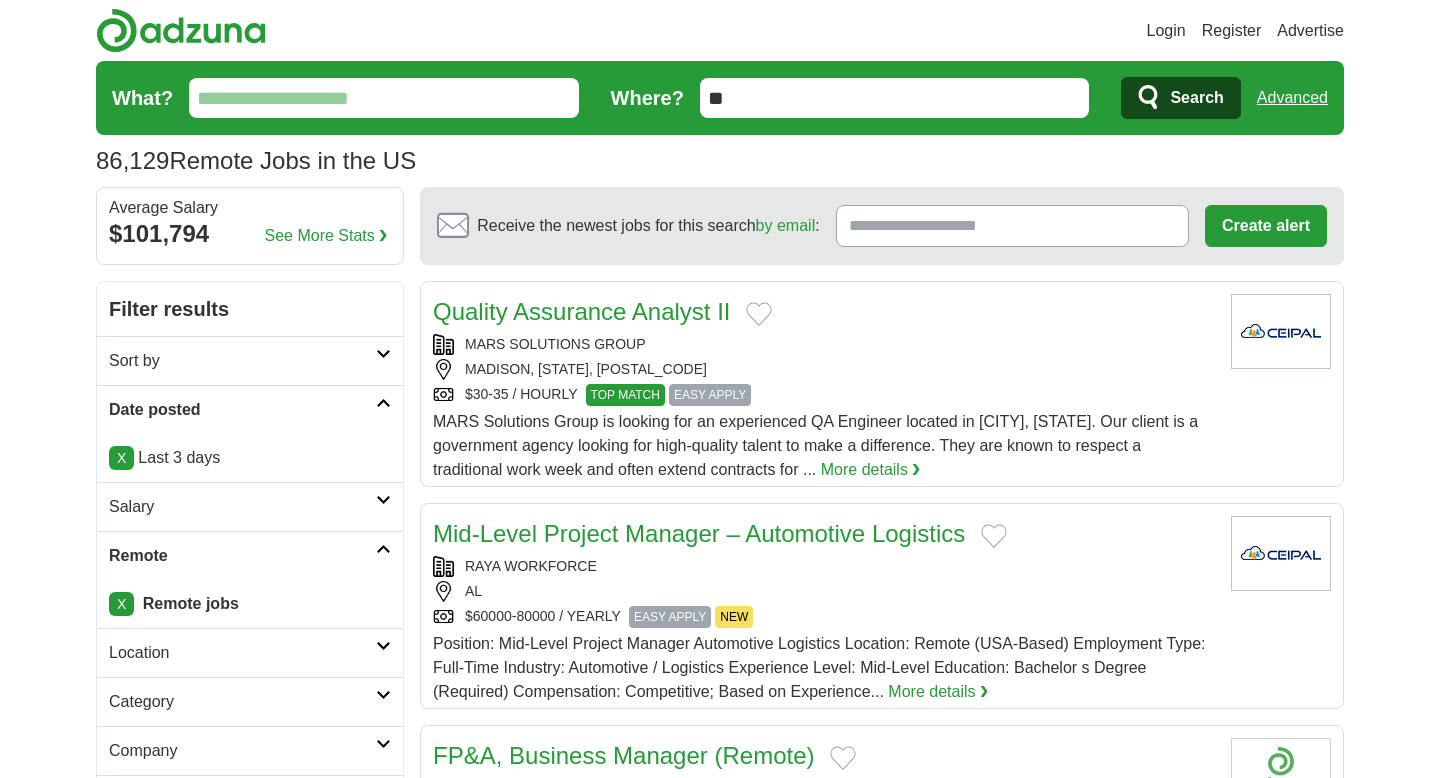 scroll, scrollTop: 0, scrollLeft: 0, axis: both 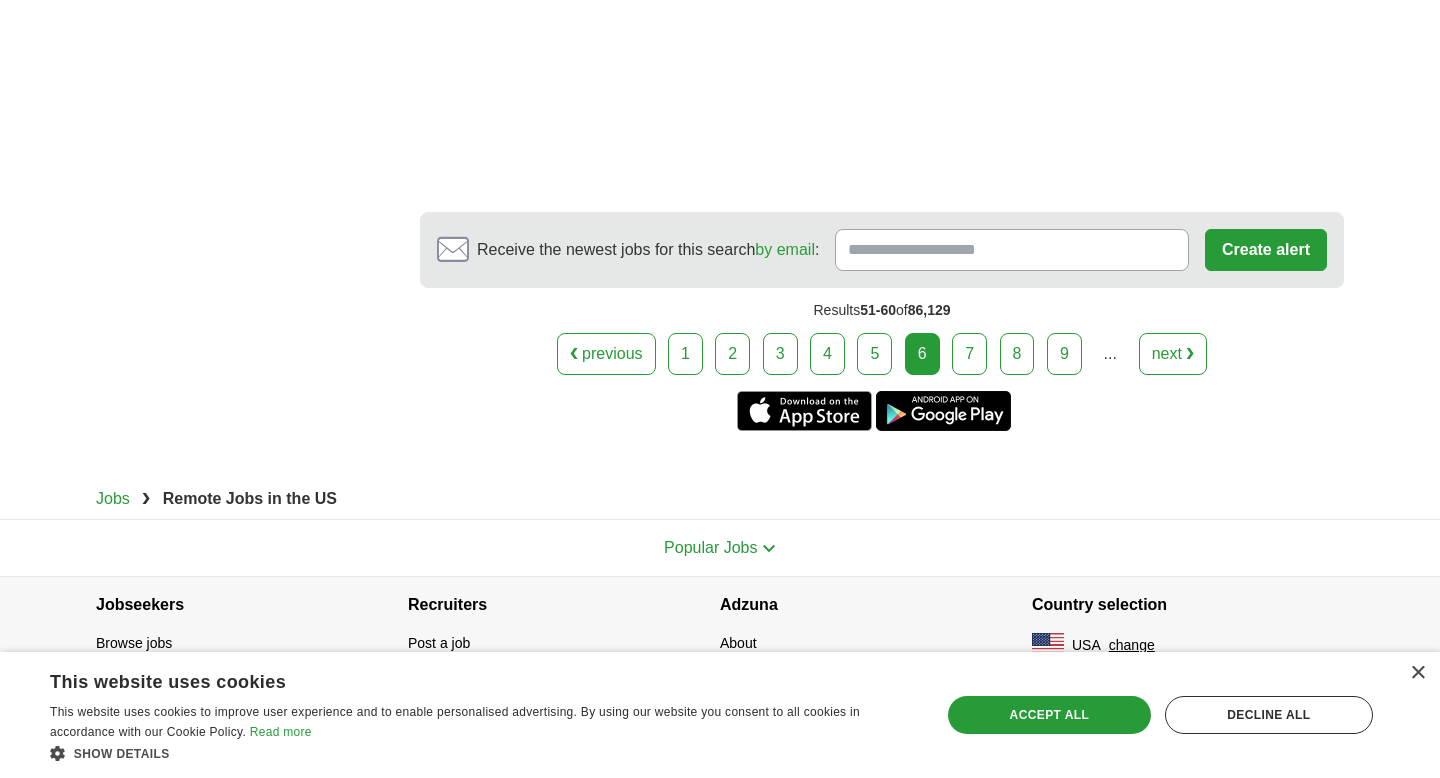 click on "7" at bounding box center [969, 354] 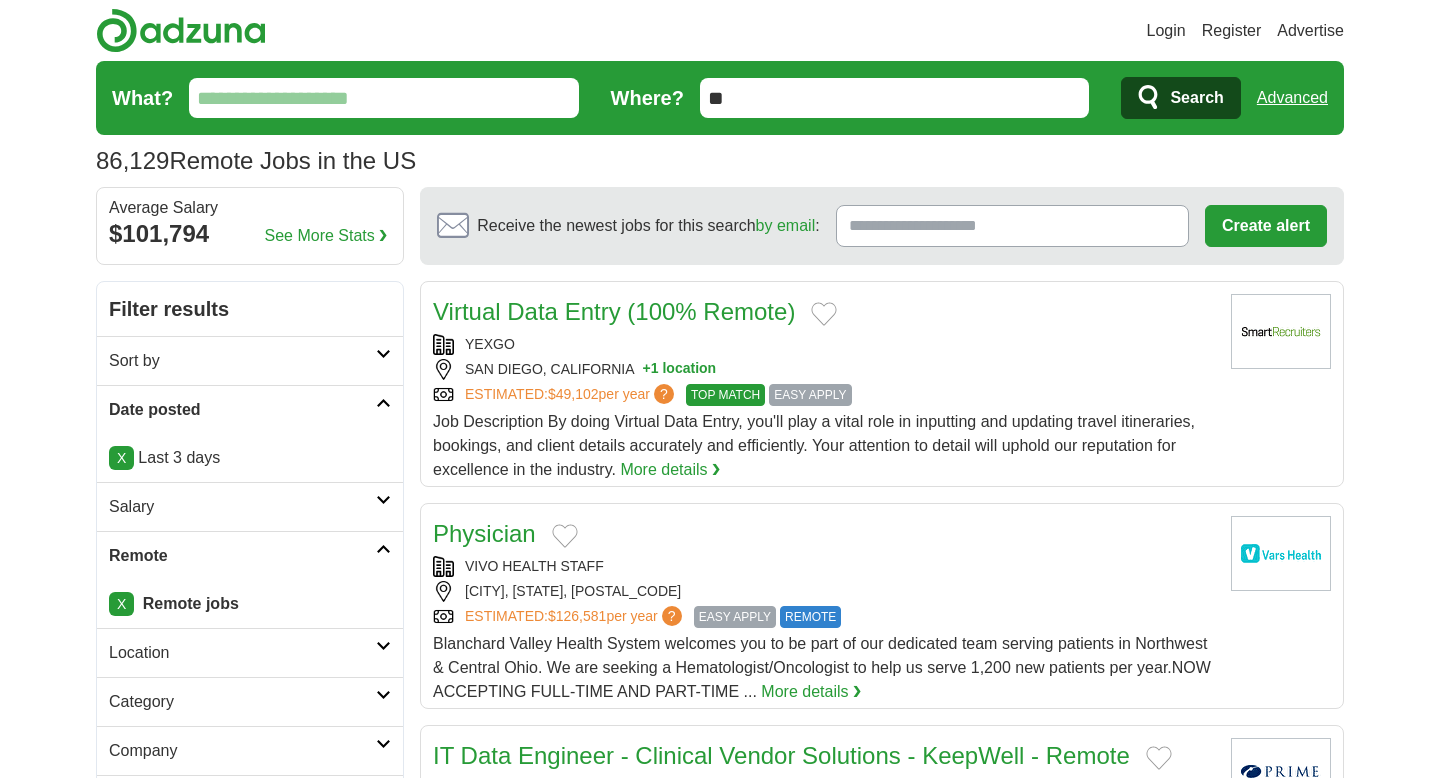 scroll, scrollTop: 0, scrollLeft: 0, axis: both 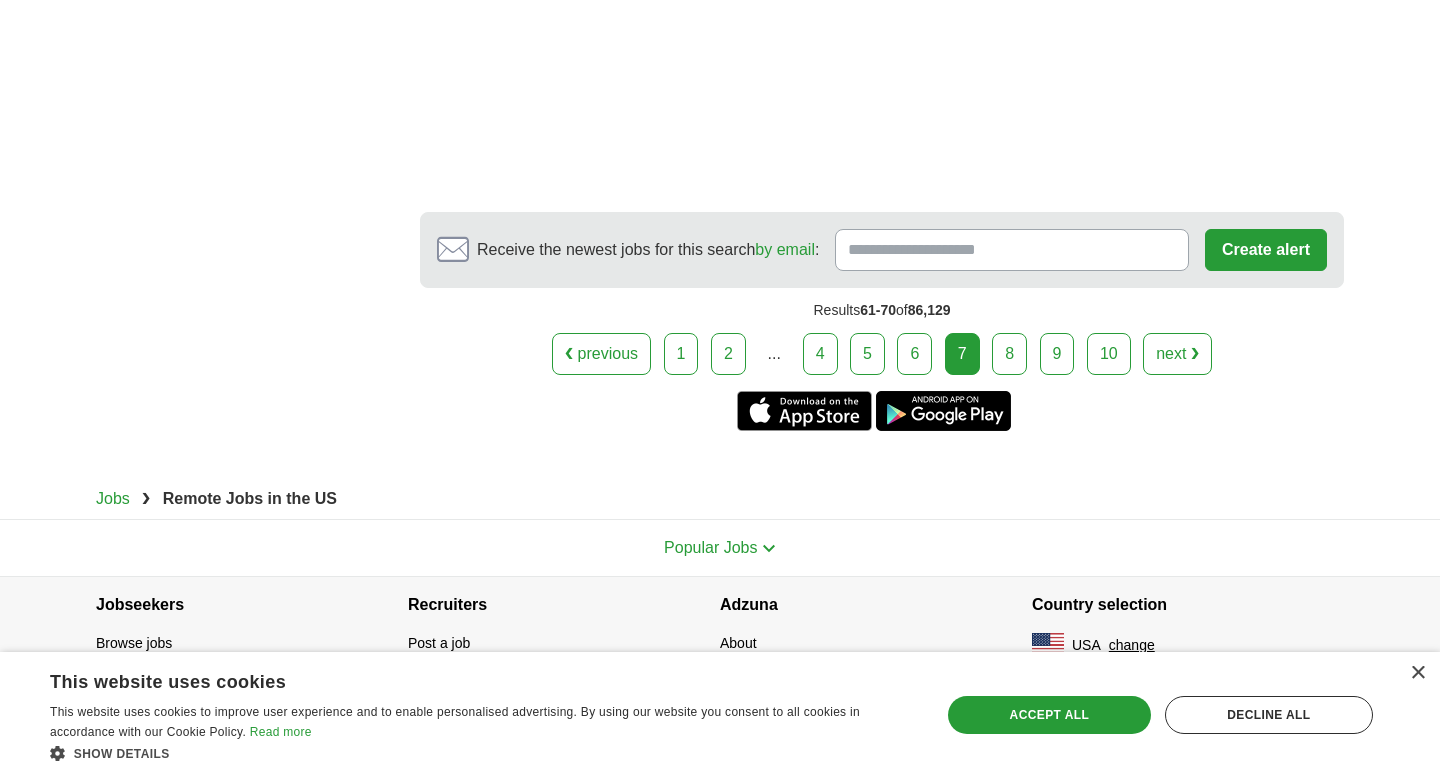 click on "8" at bounding box center [1009, 354] 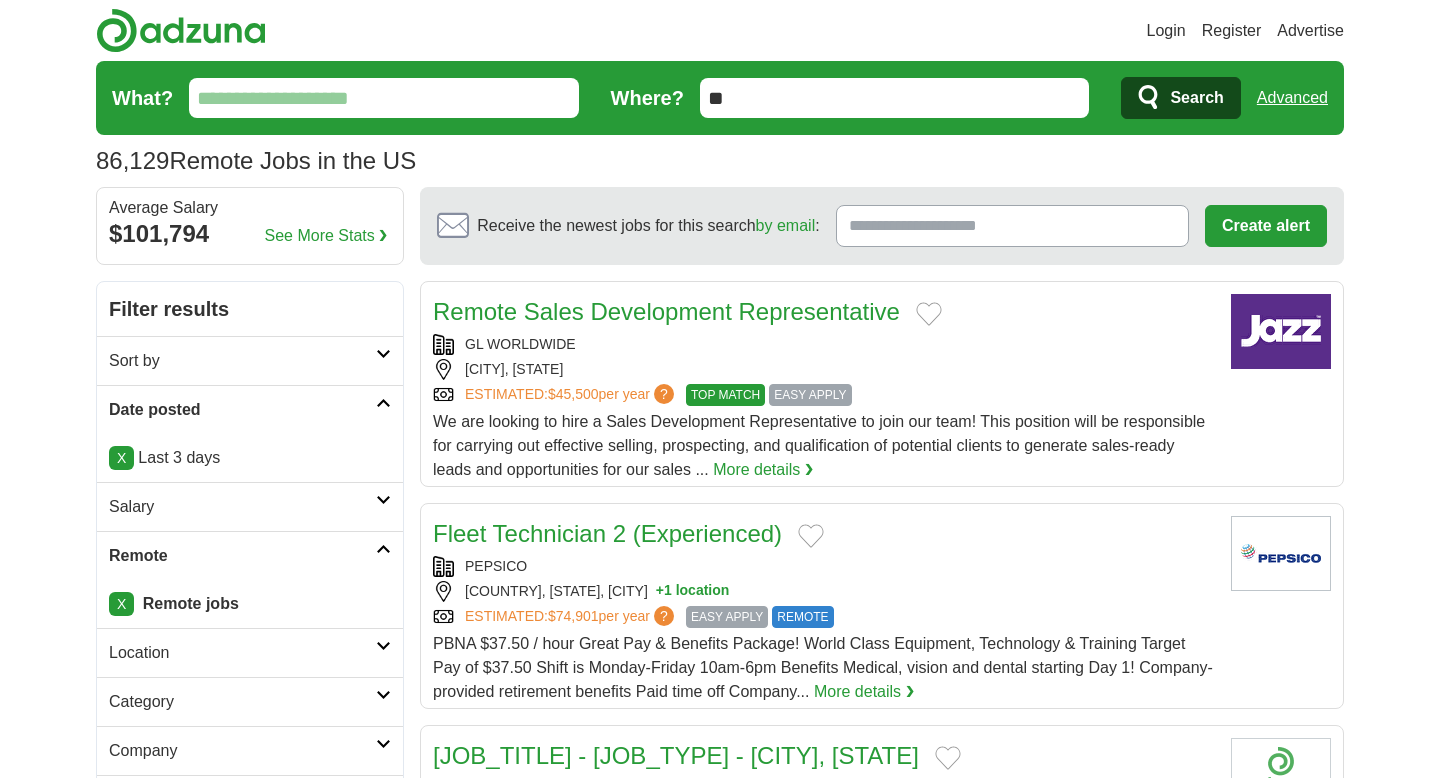 scroll, scrollTop: 0, scrollLeft: 0, axis: both 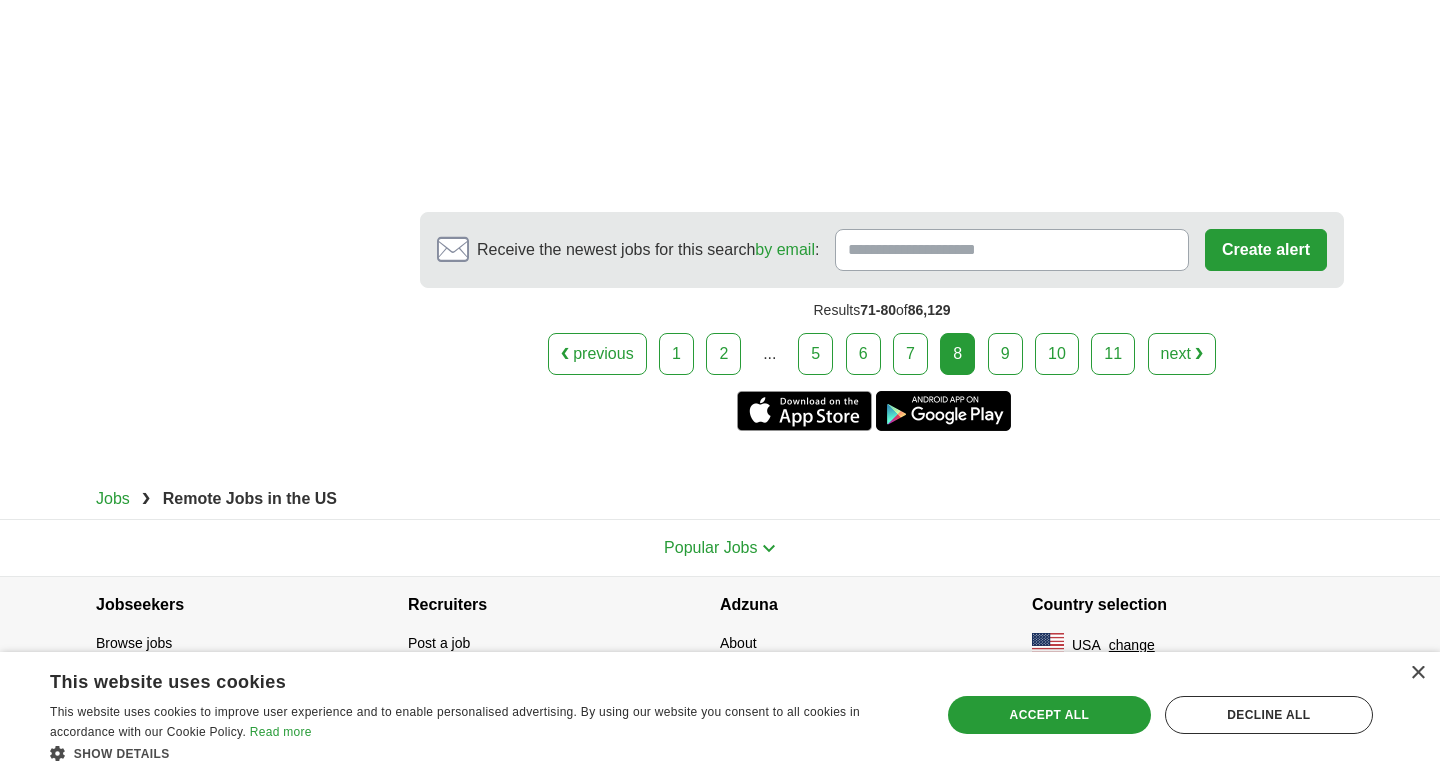 click on "9" at bounding box center [1005, 354] 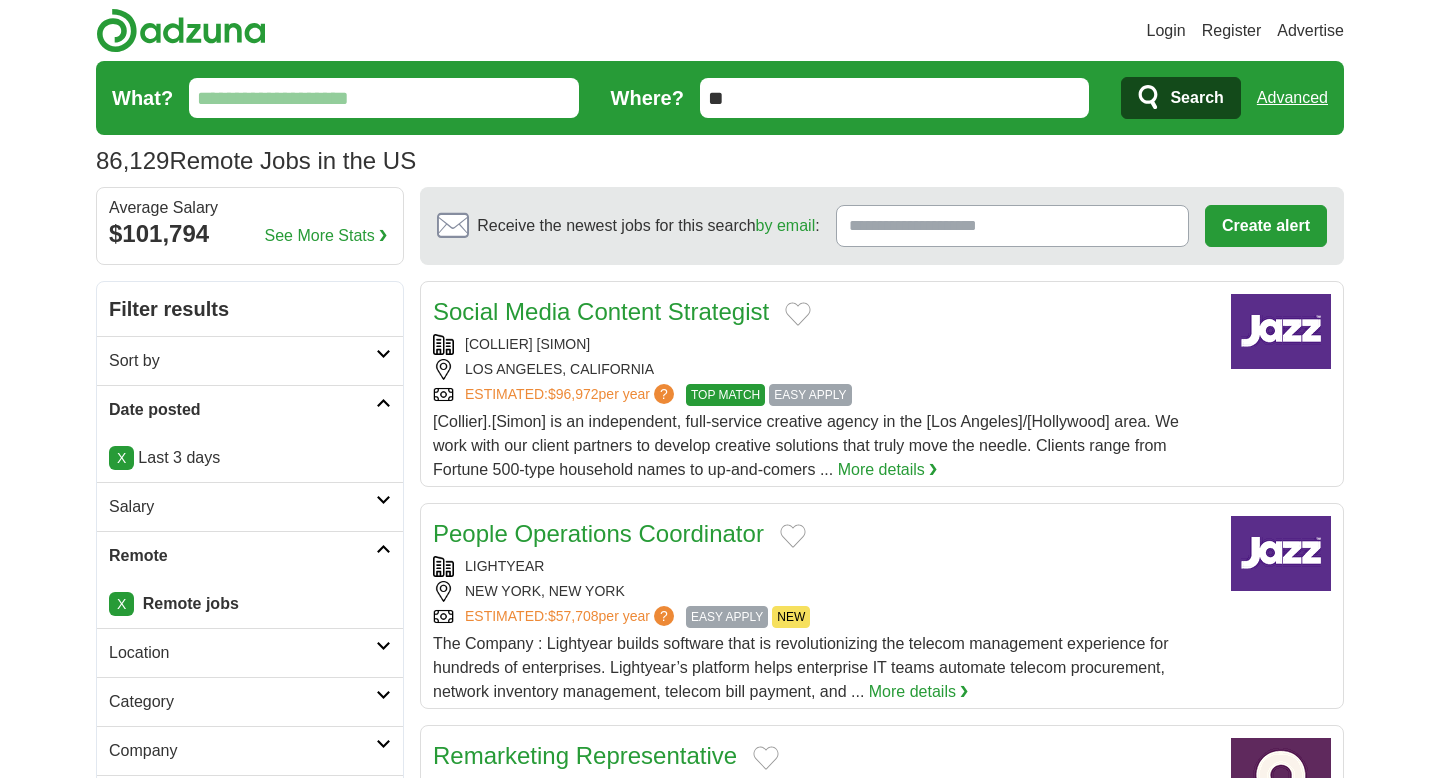 scroll, scrollTop: 0, scrollLeft: 0, axis: both 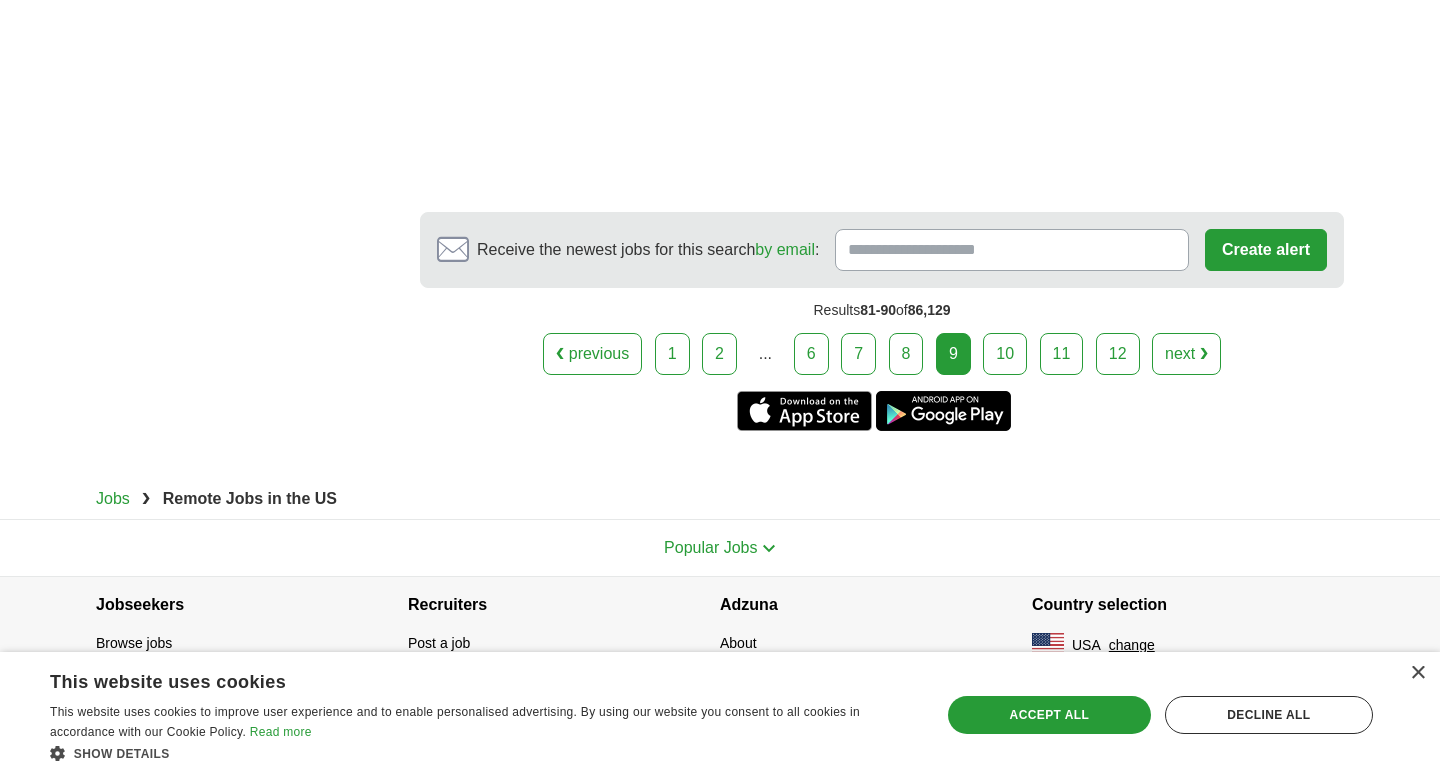 click on "10" at bounding box center [1005, 354] 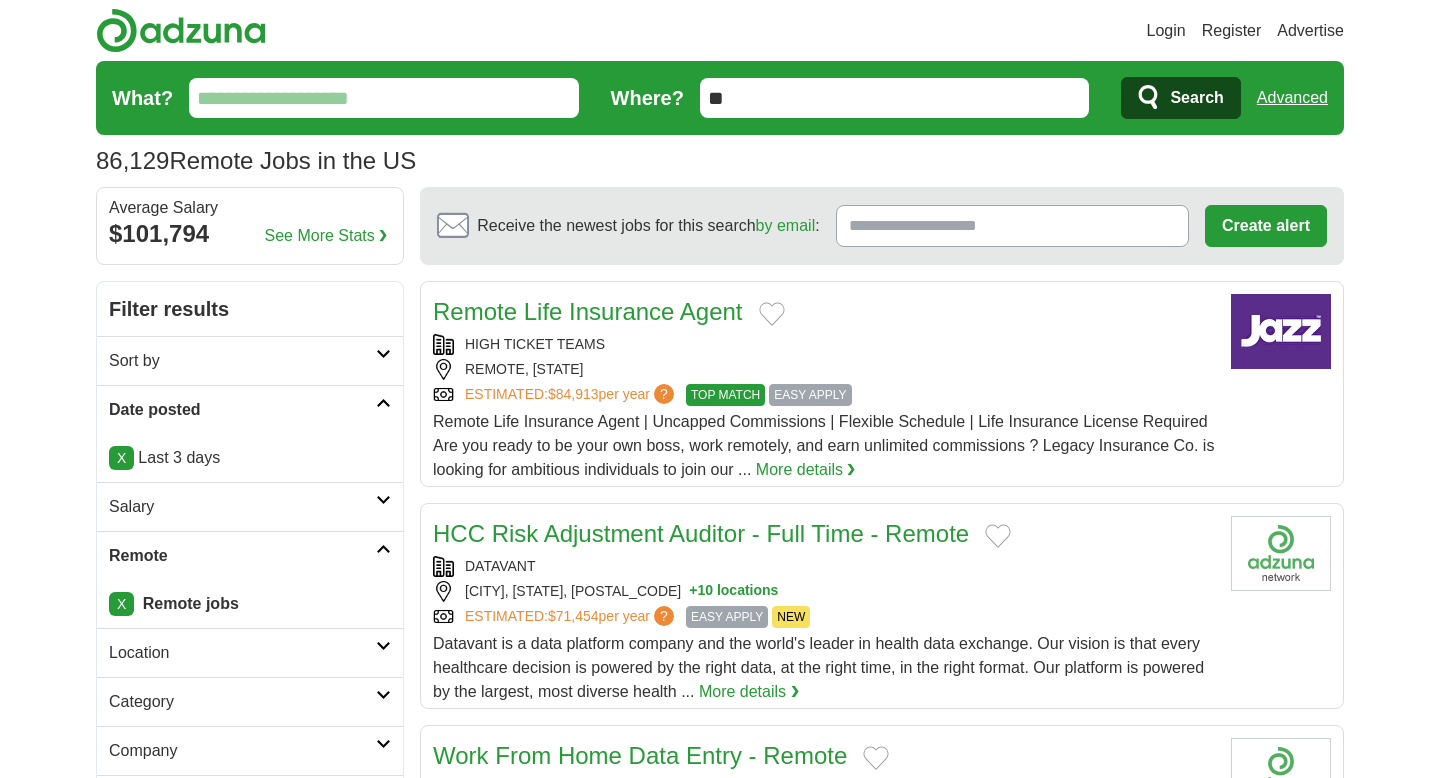 scroll, scrollTop: 0, scrollLeft: 0, axis: both 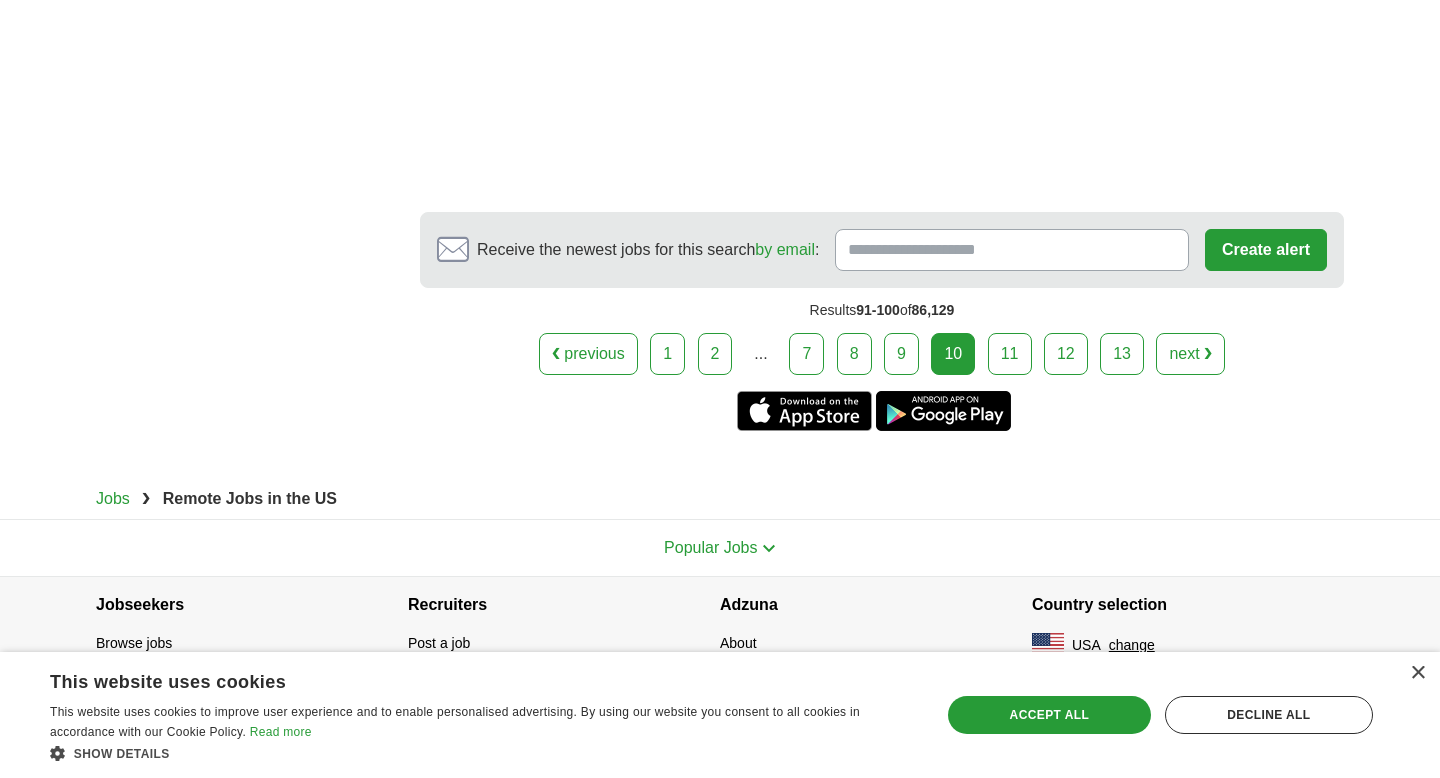 click on "11" at bounding box center [1010, 354] 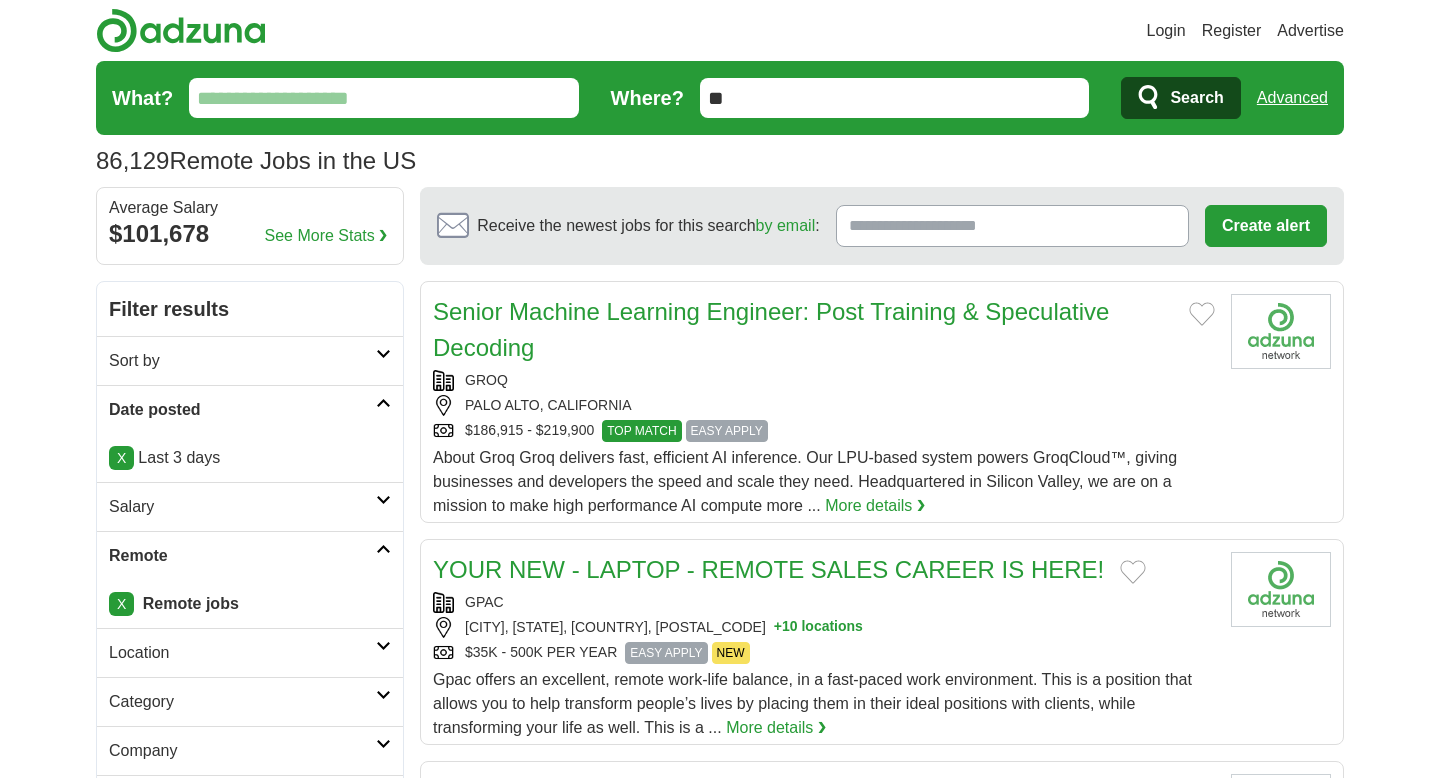 scroll, scrollTop: 0, scrollLeft: 0, axis: both 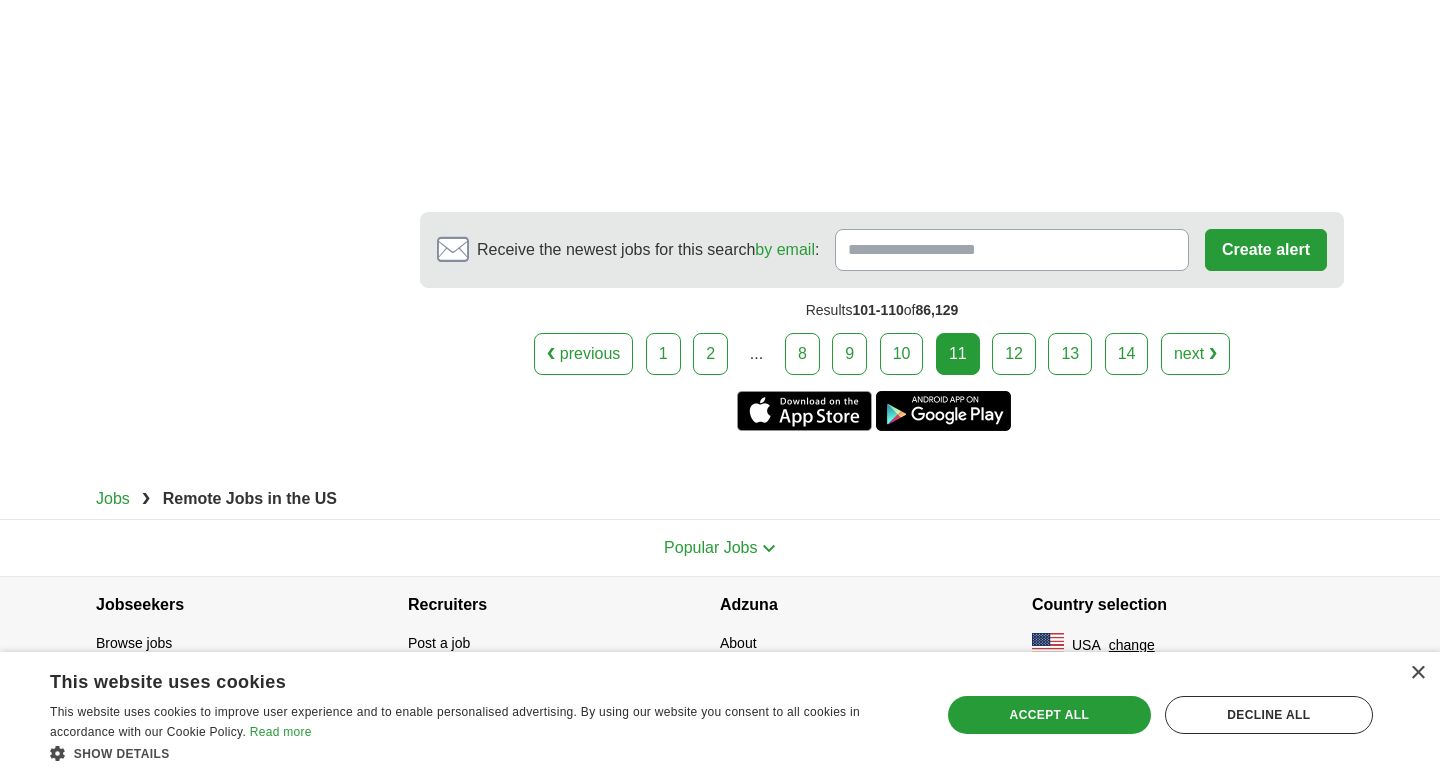 click on "12" at bounding box center (1014, 354) 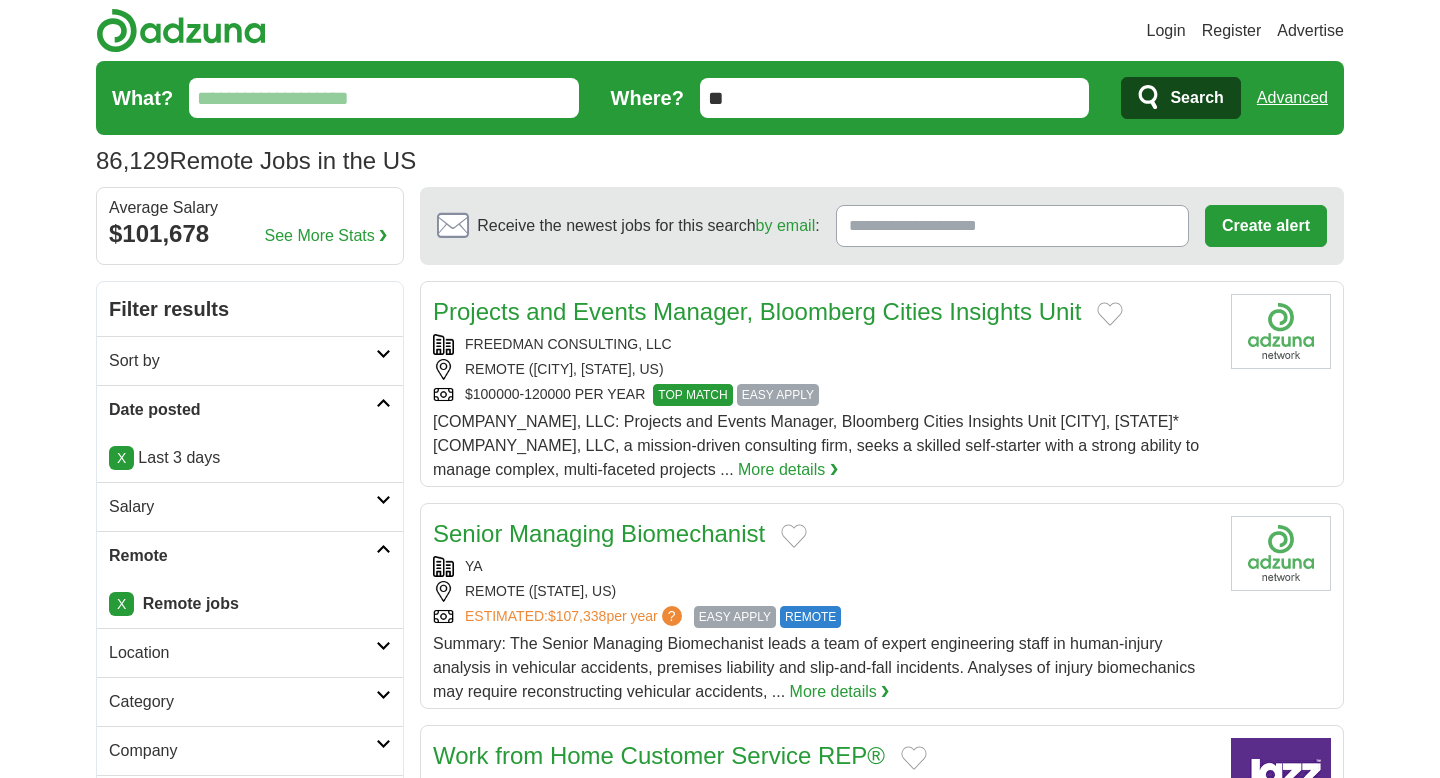 scroll, scrollTop: 0, scrollLeft: 0, axis: both 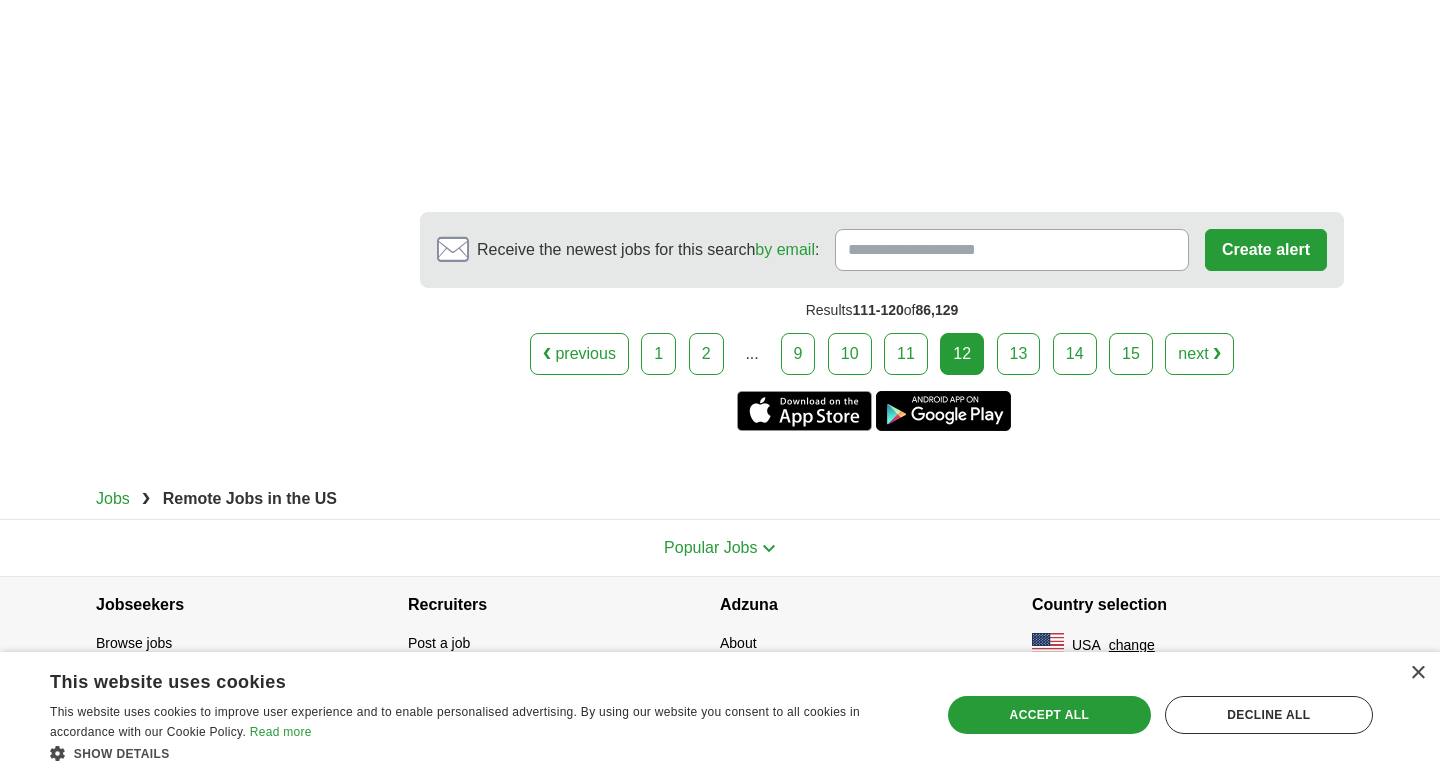 click on "13" at bounding box center (1019, 354) 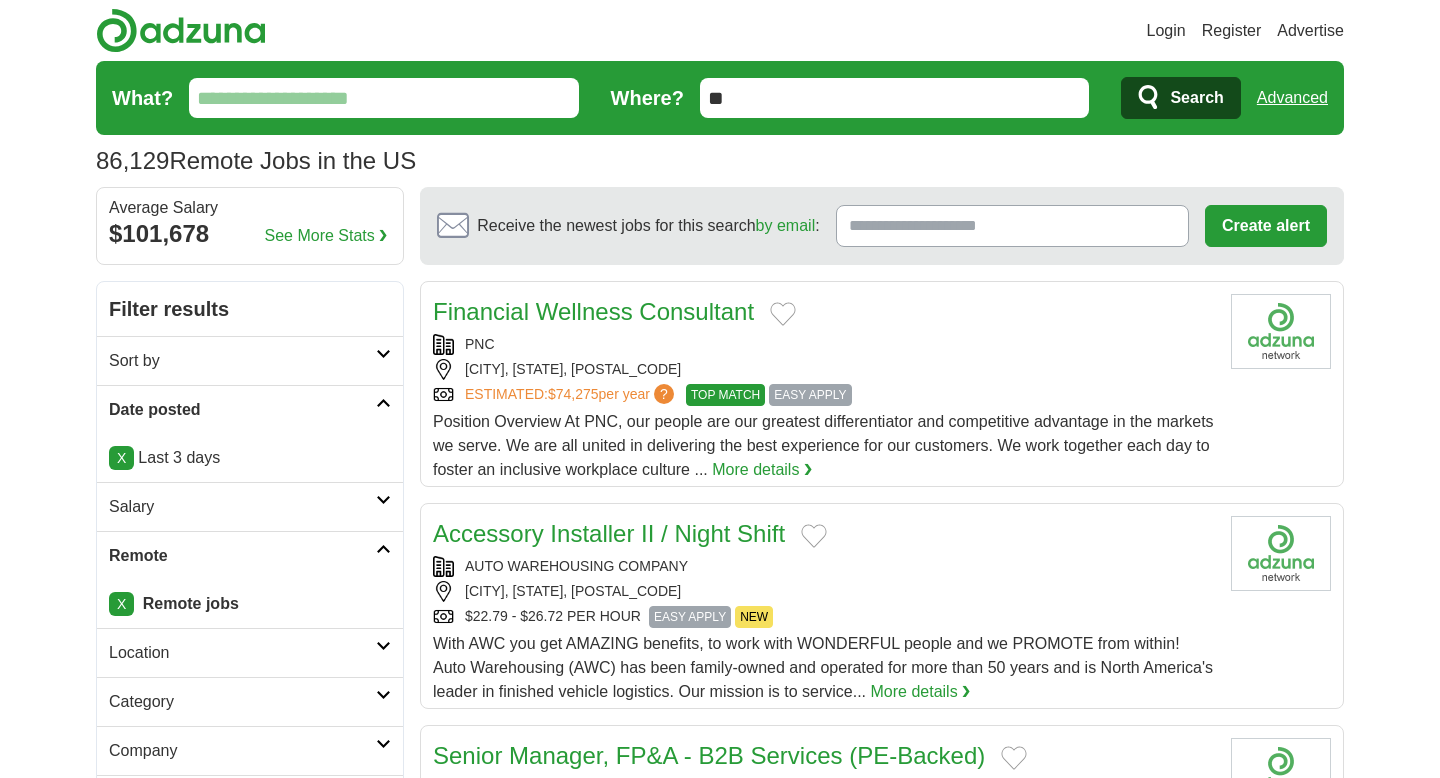 scroll, scrollTop: 0, scrollLeft: 0, axis: both 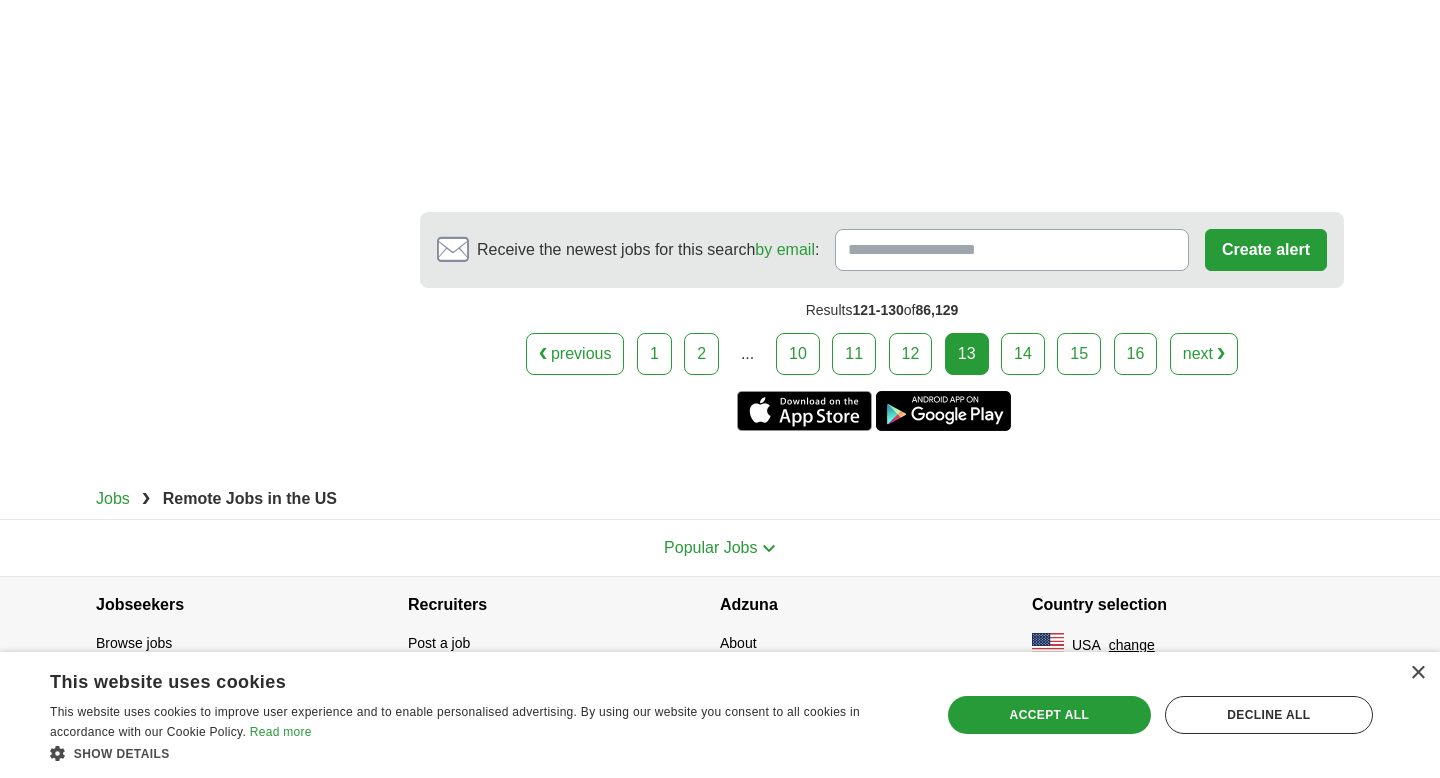 click on "14" at bounding box center [1023, 354] 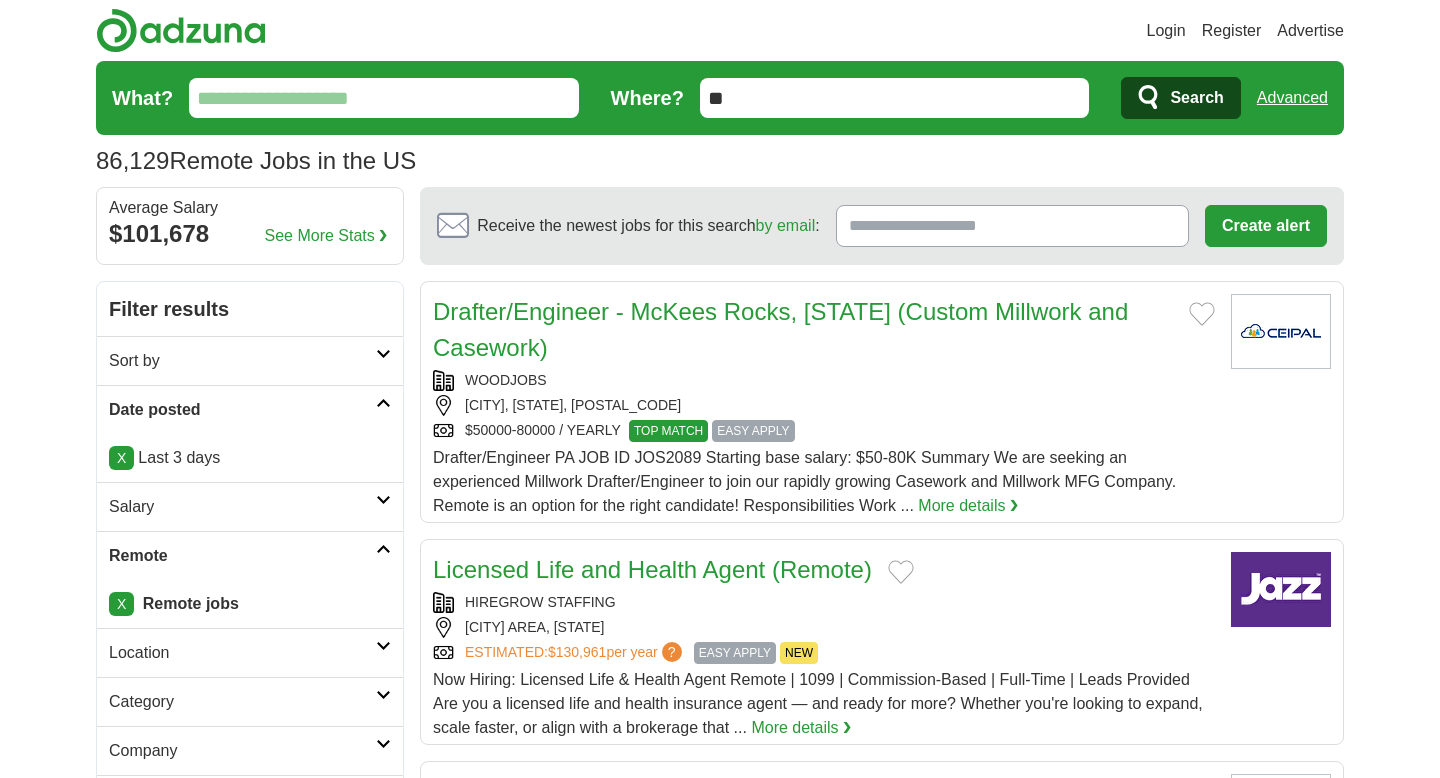 scroll, scrollTop: 0, scrollLeft: 0, axis: both 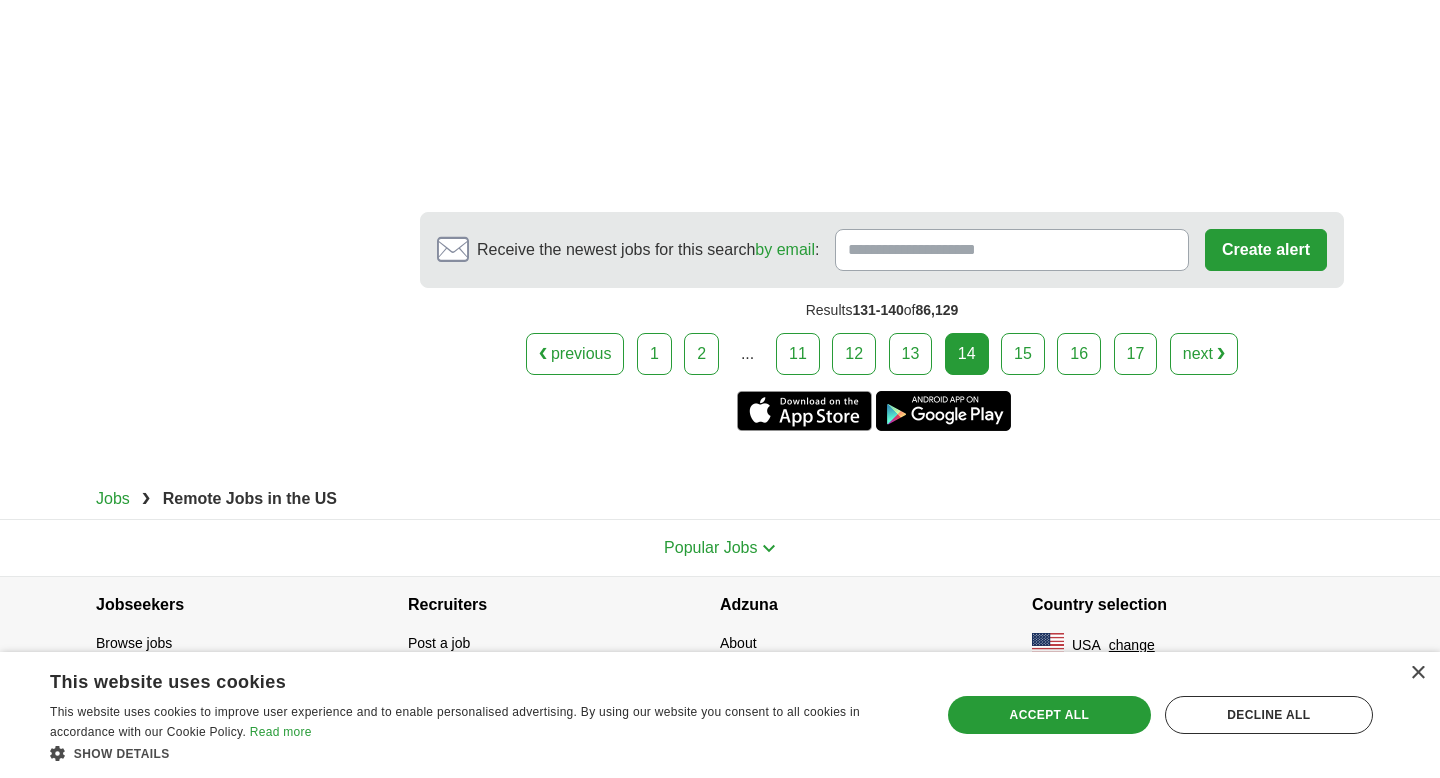 click on "15" at bounding box center [1023, 354] 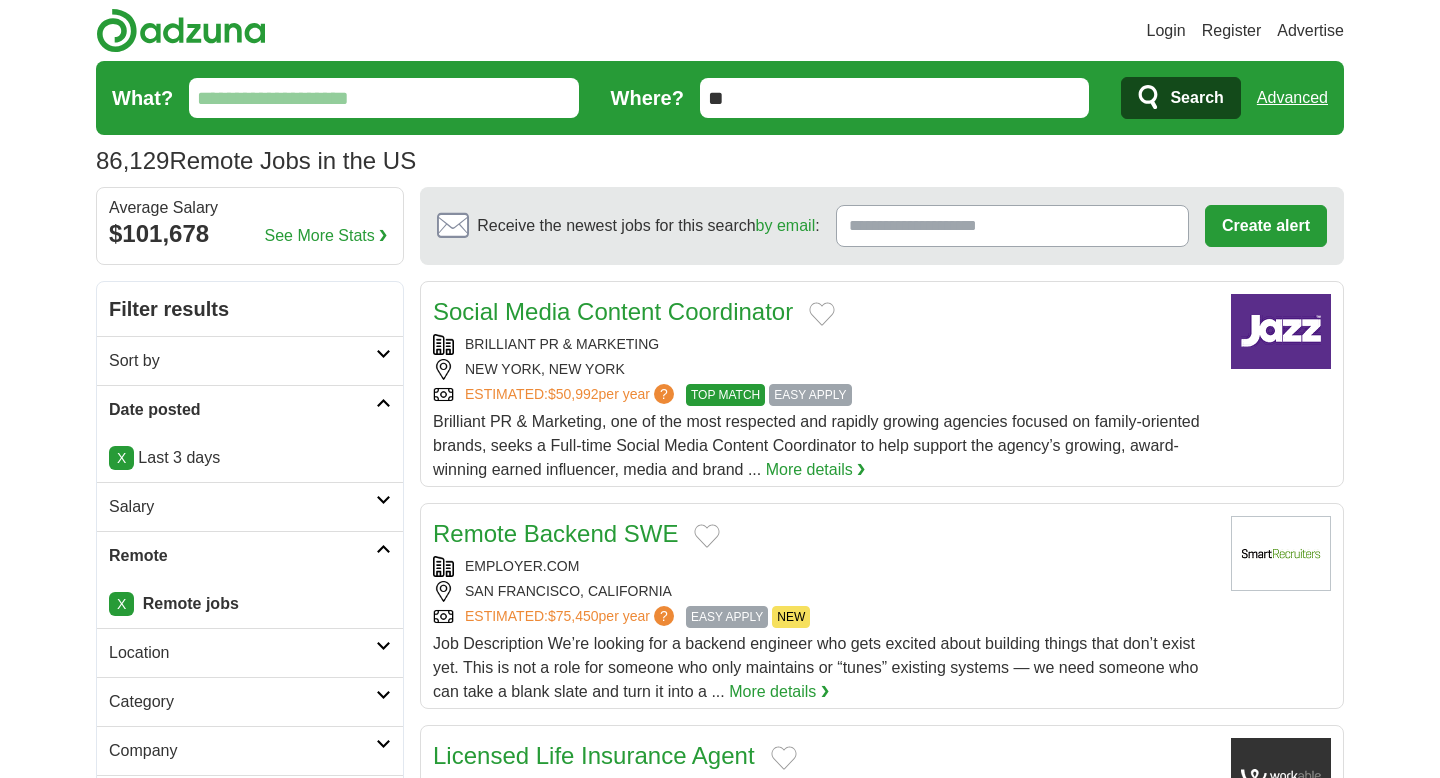 scroll, scrollTop: 0, scrollLeft: 0, axis: both 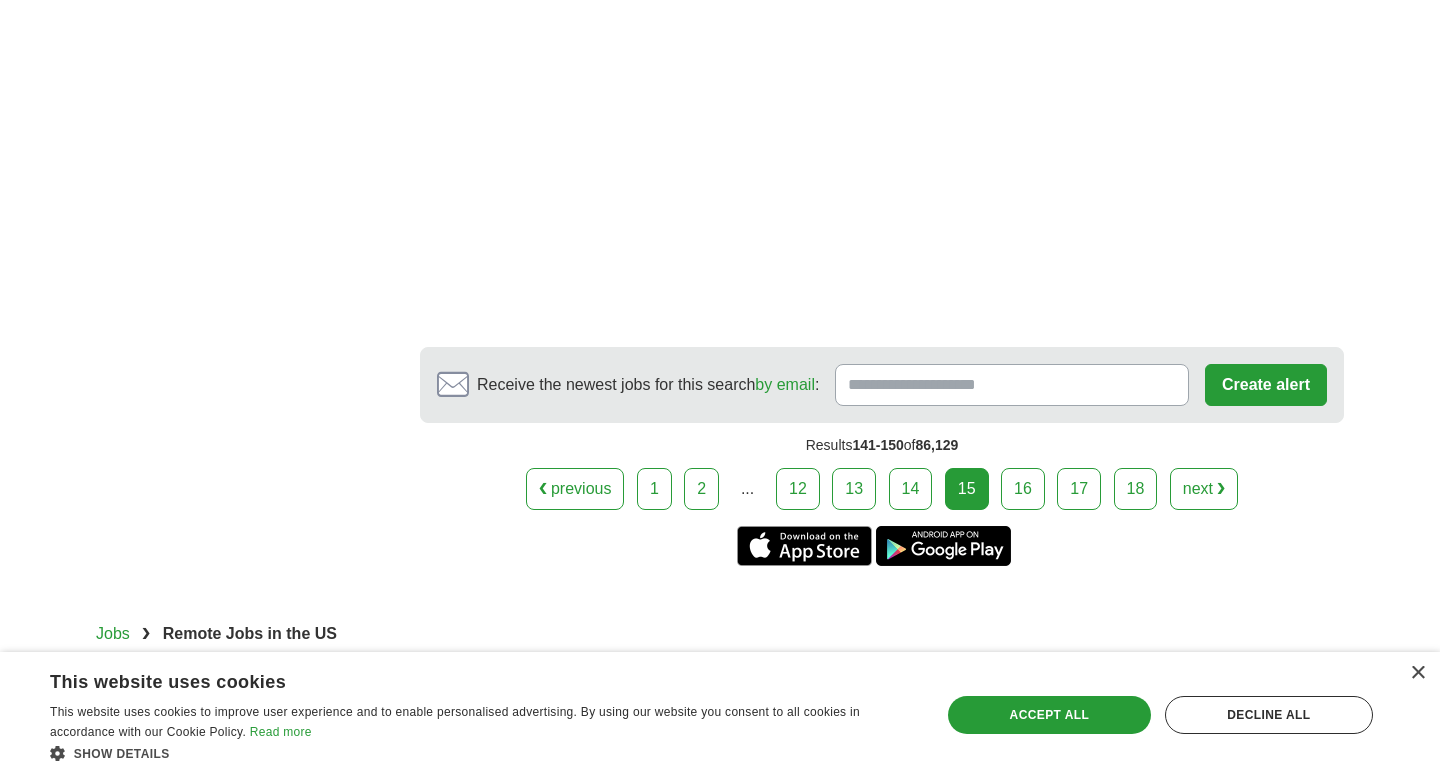 click on "16" at bounding box center (1023, 489) 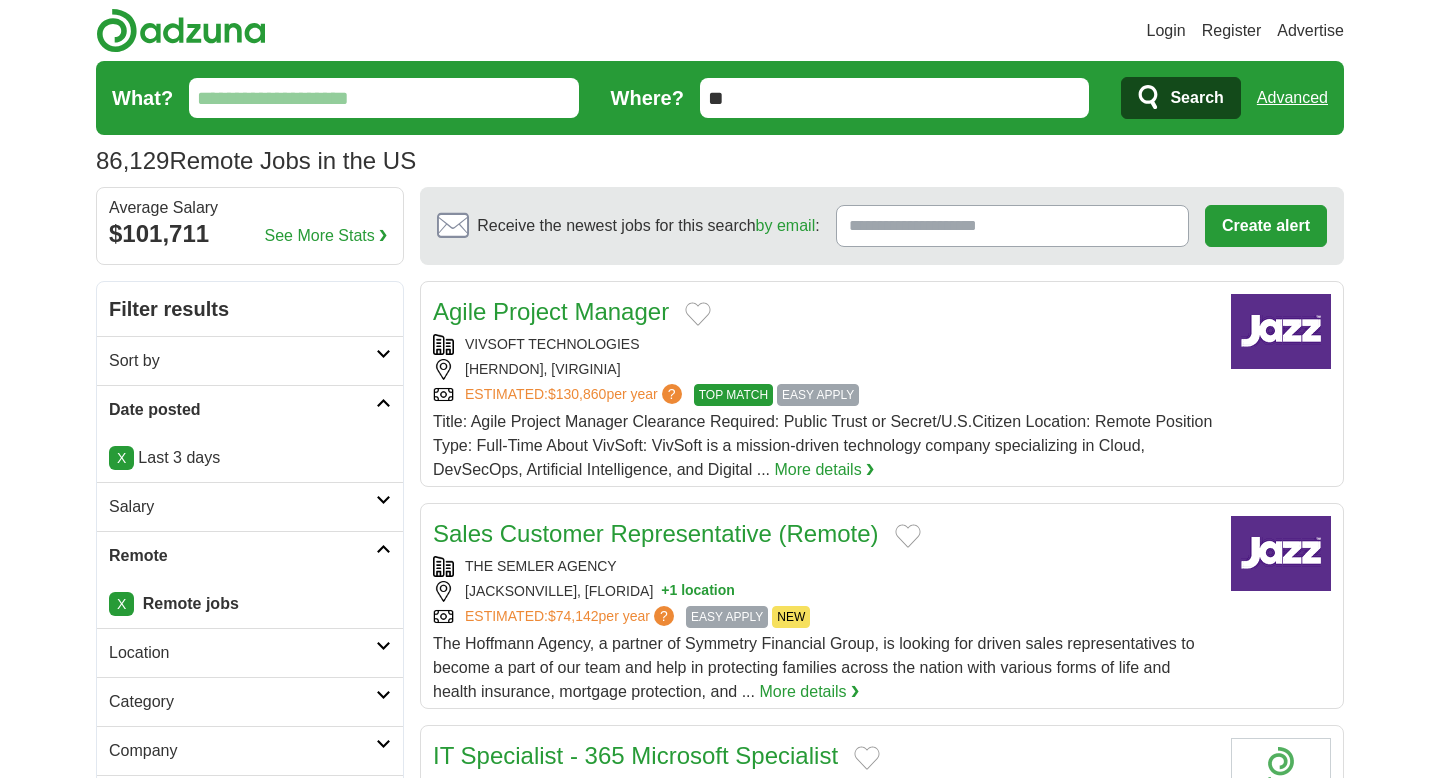 scroll, scrollTop: 0, scrollLeft: 0, axis: both 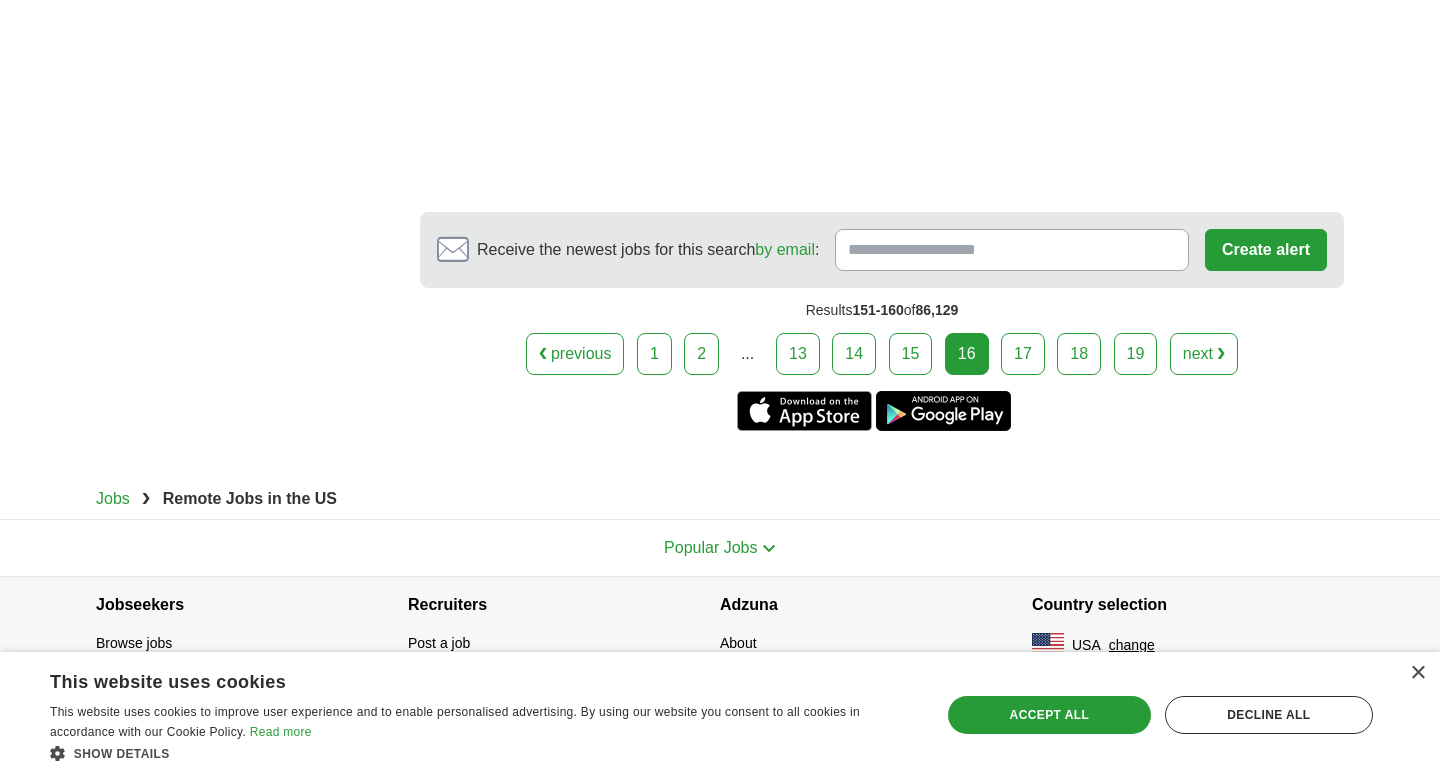 click on "17" at bounding box center [1023, 354] 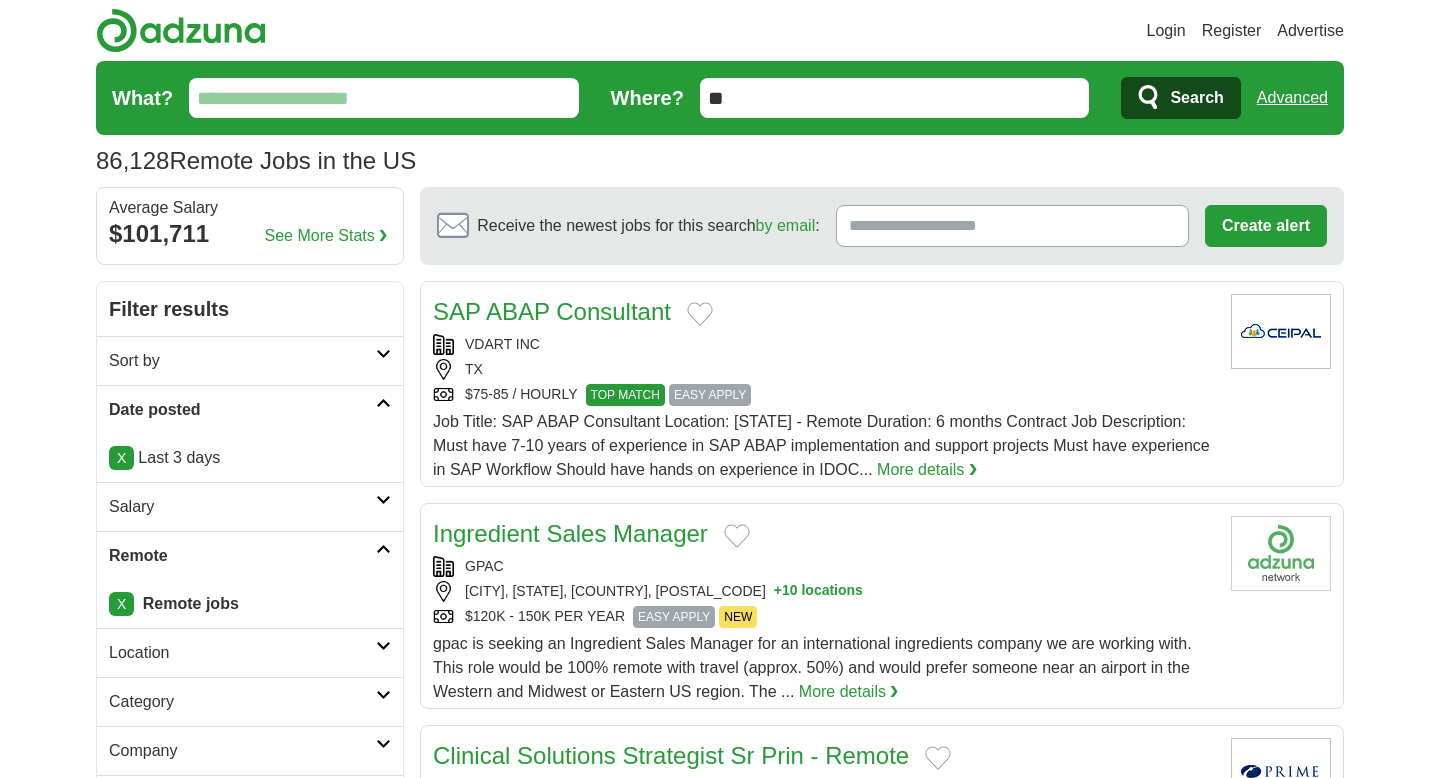 scroll, scrollTop: 0, scrollLeft: 0, axis: both 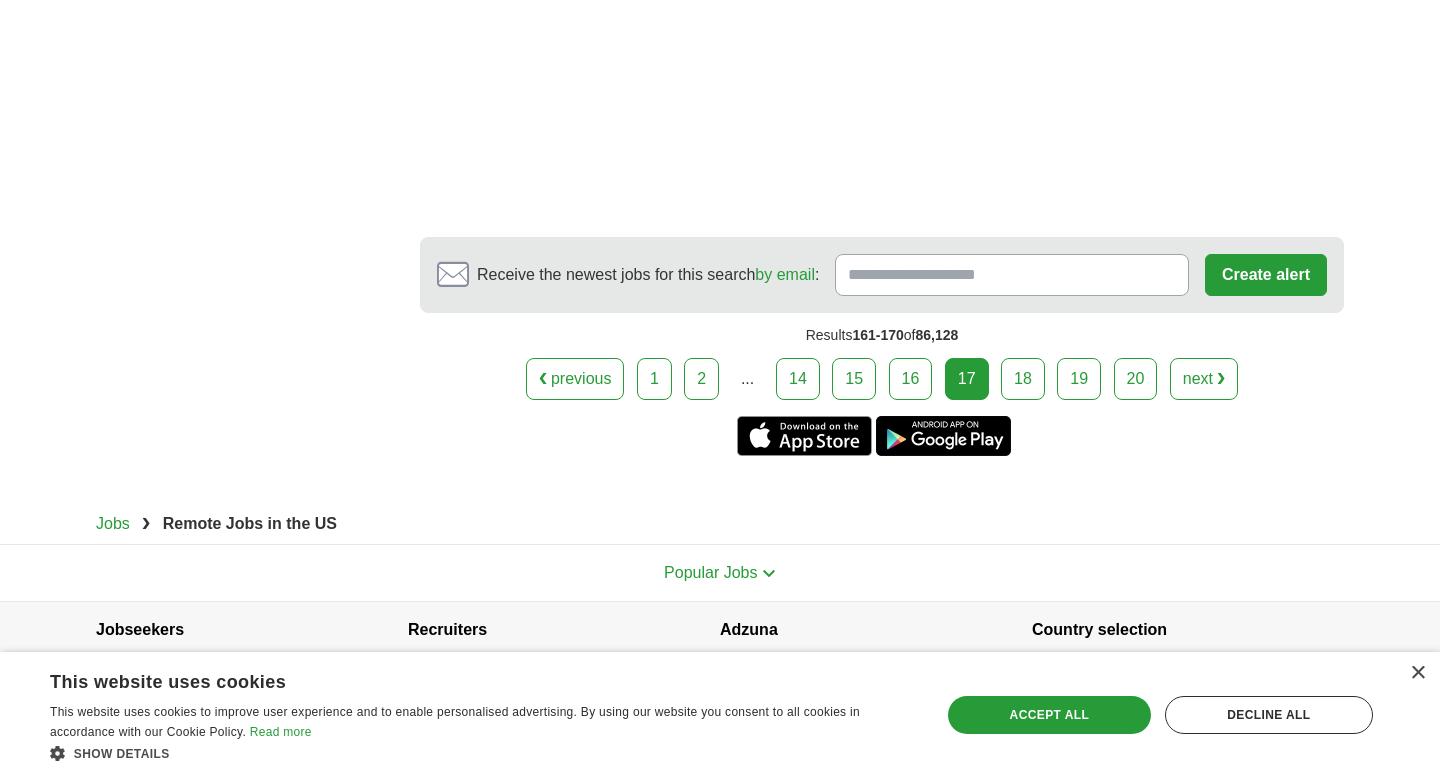 click on "18" at bounding box center (1023, 379) 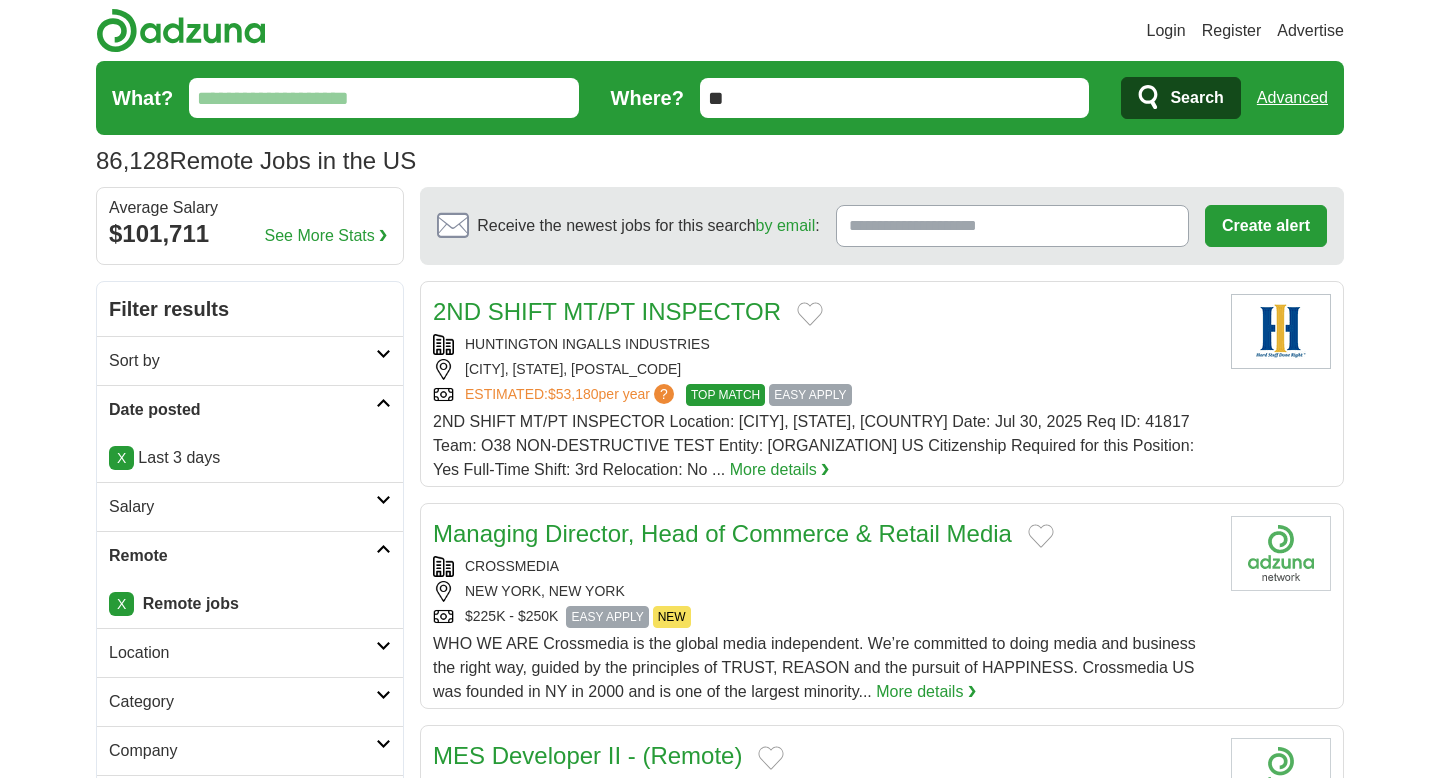 scroll, scrollTop: 0, scrollLeft: 0, axis: both 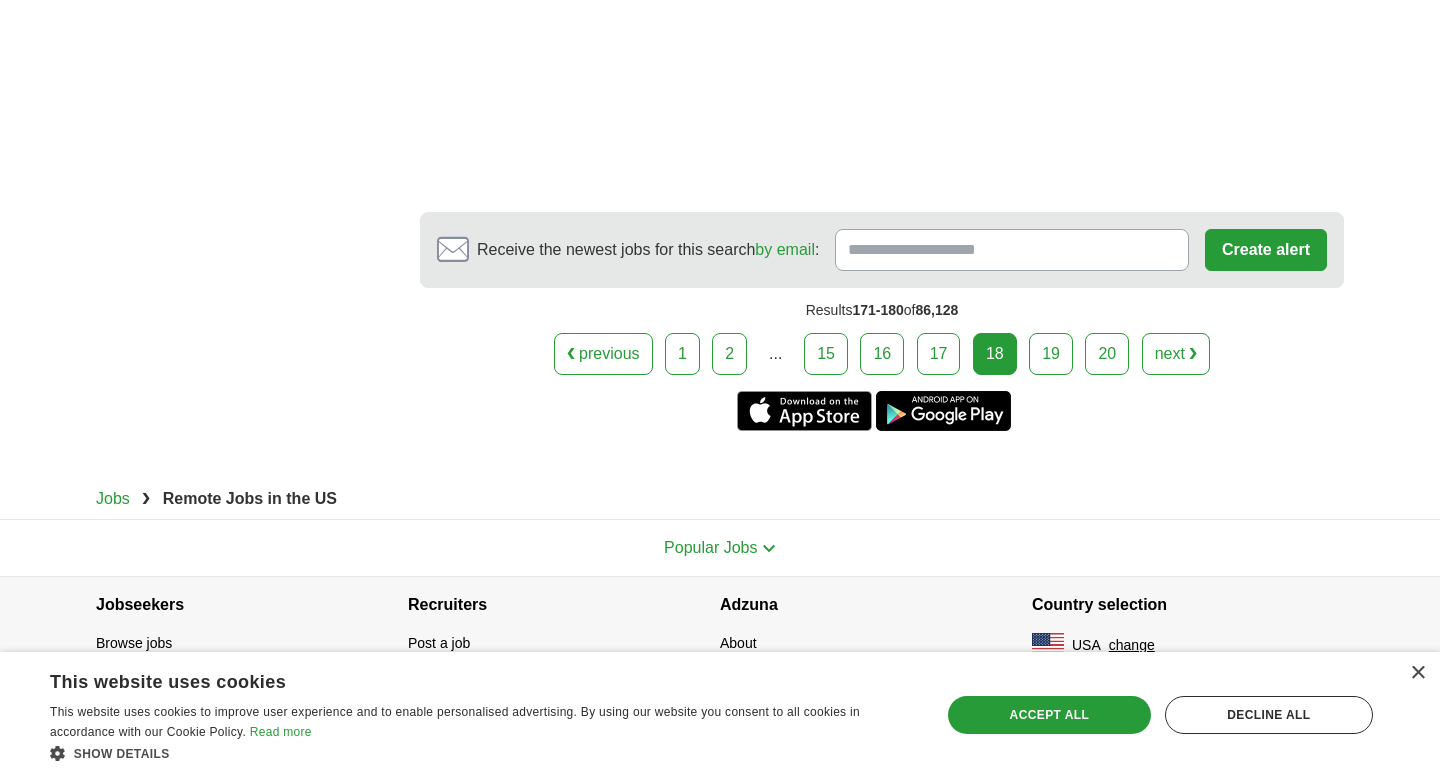 click on "19" at bounding box center [1051, 354] 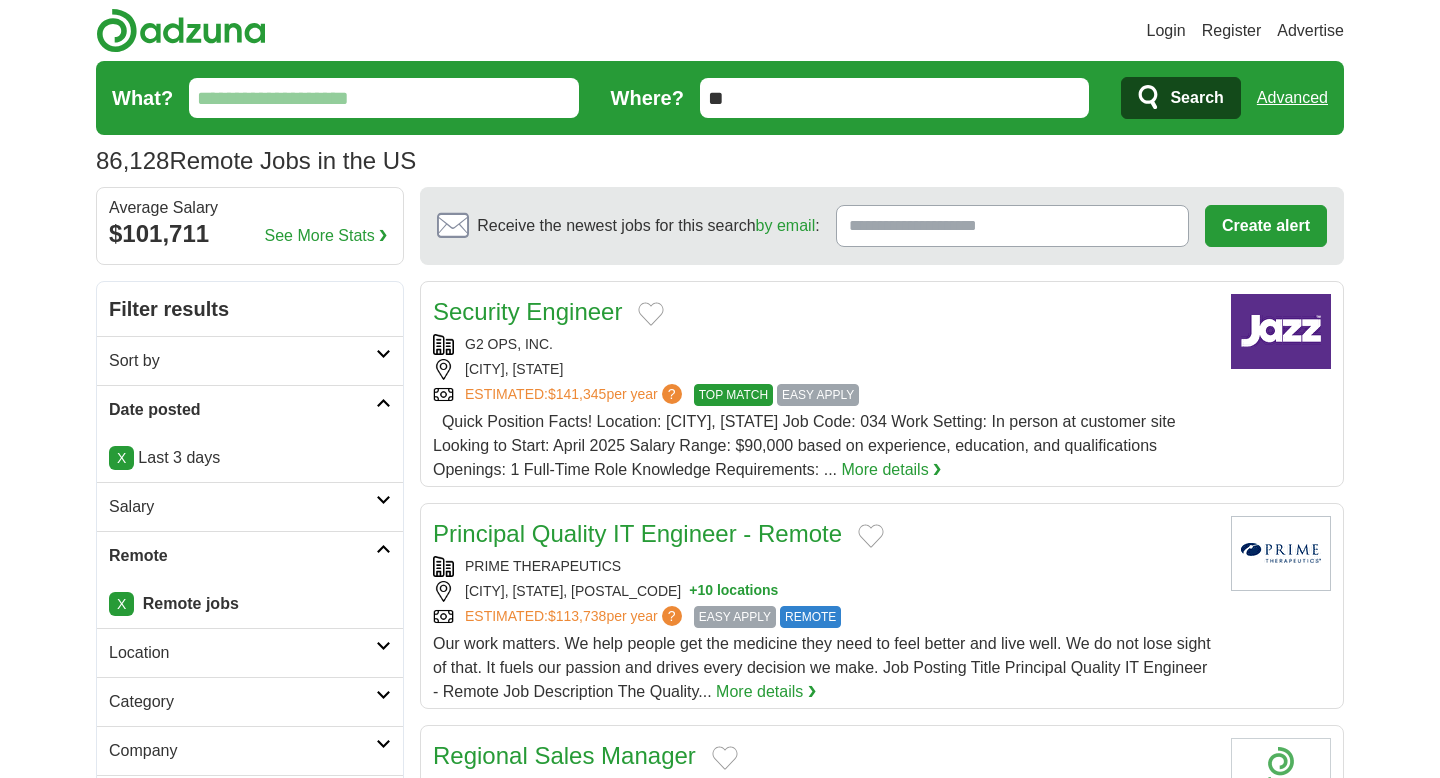scroll, scrollTop: 0, scrollLeft: 0, axis: both 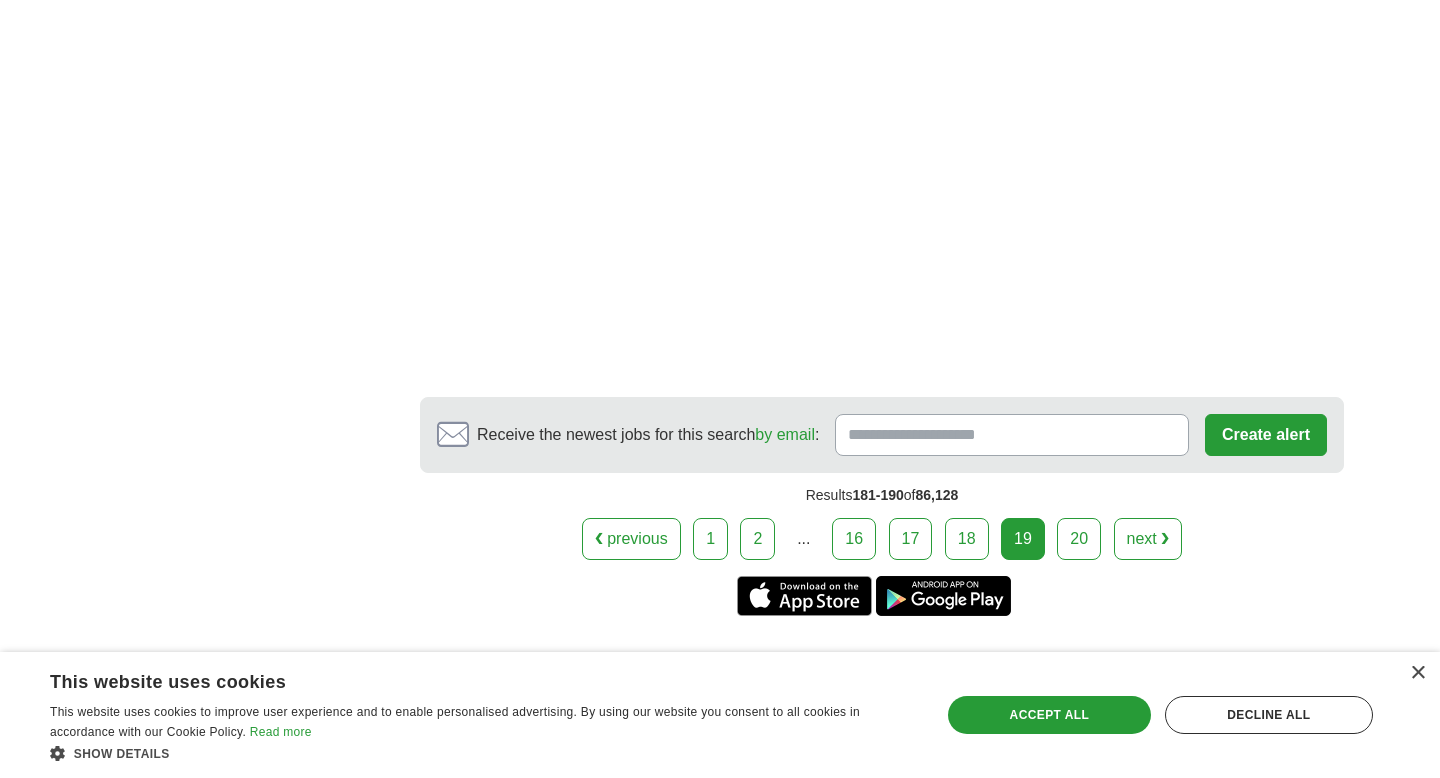 click on "20" at bounding box center (1079, 539) 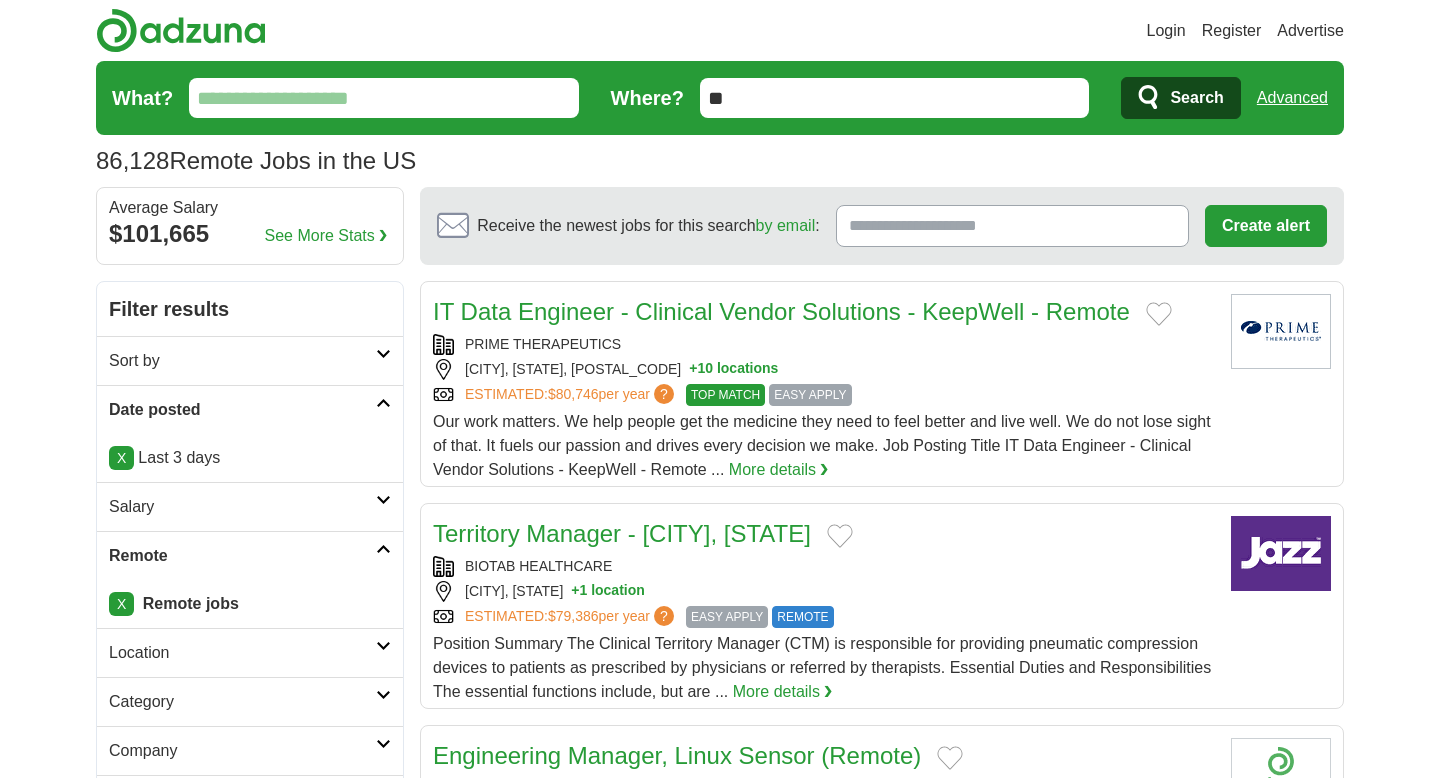 scroll, scrollTop: 0, scrollLeft: 0, axis: both 